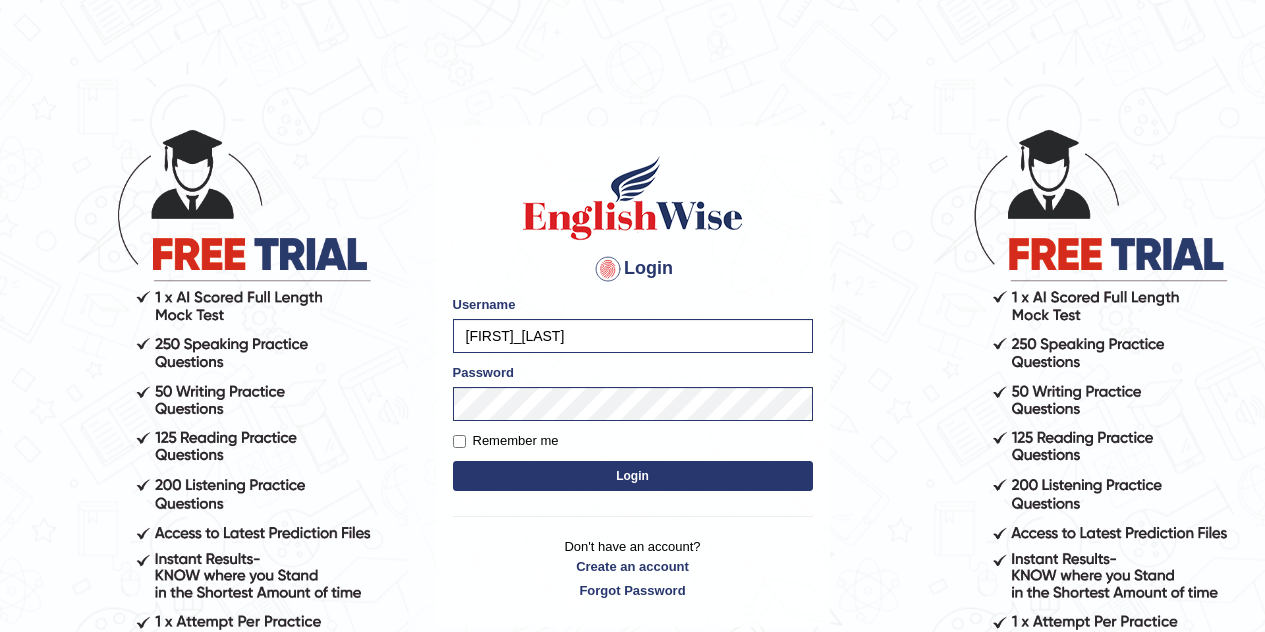 scroll, scrollTop: 0, scrollLeft: 0, axis: both 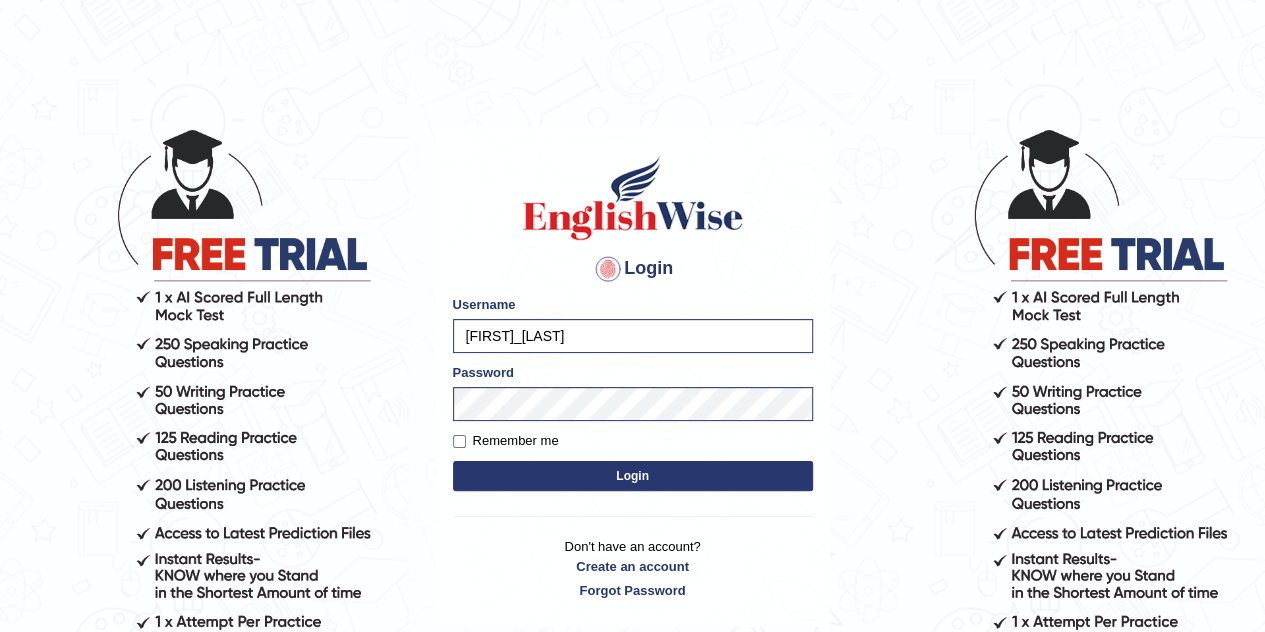 click on "Login" at bounding box center [633, 476] 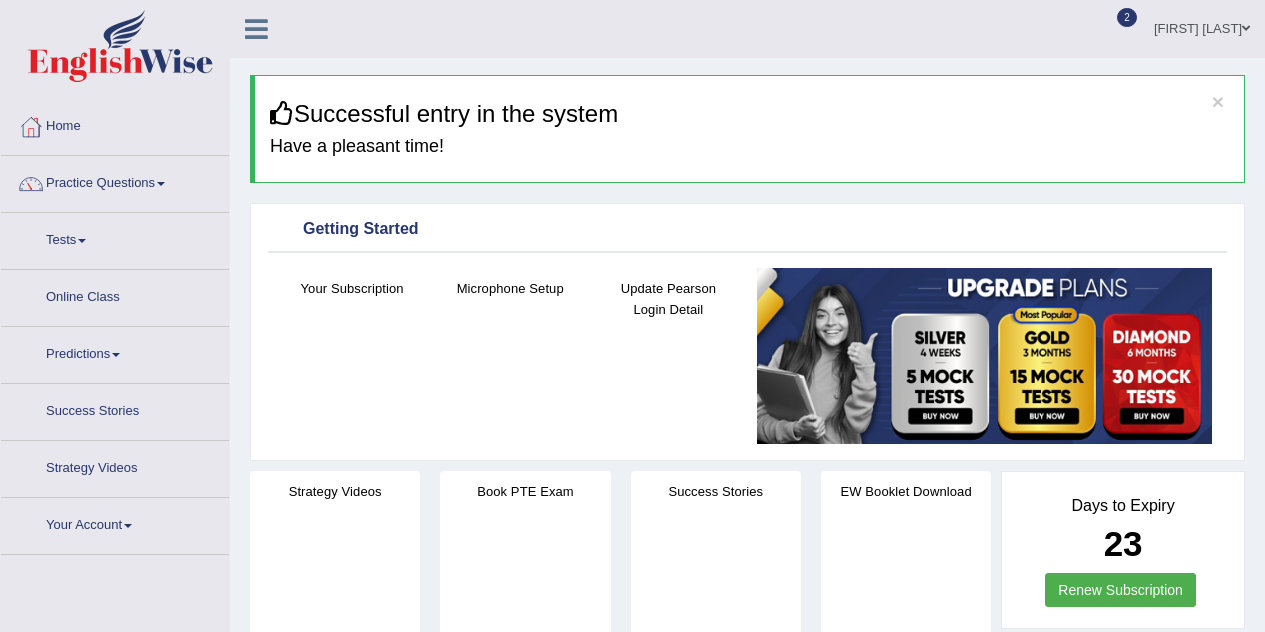 scroll, scrollTop: 0, scrollLeft: 0, axis: both 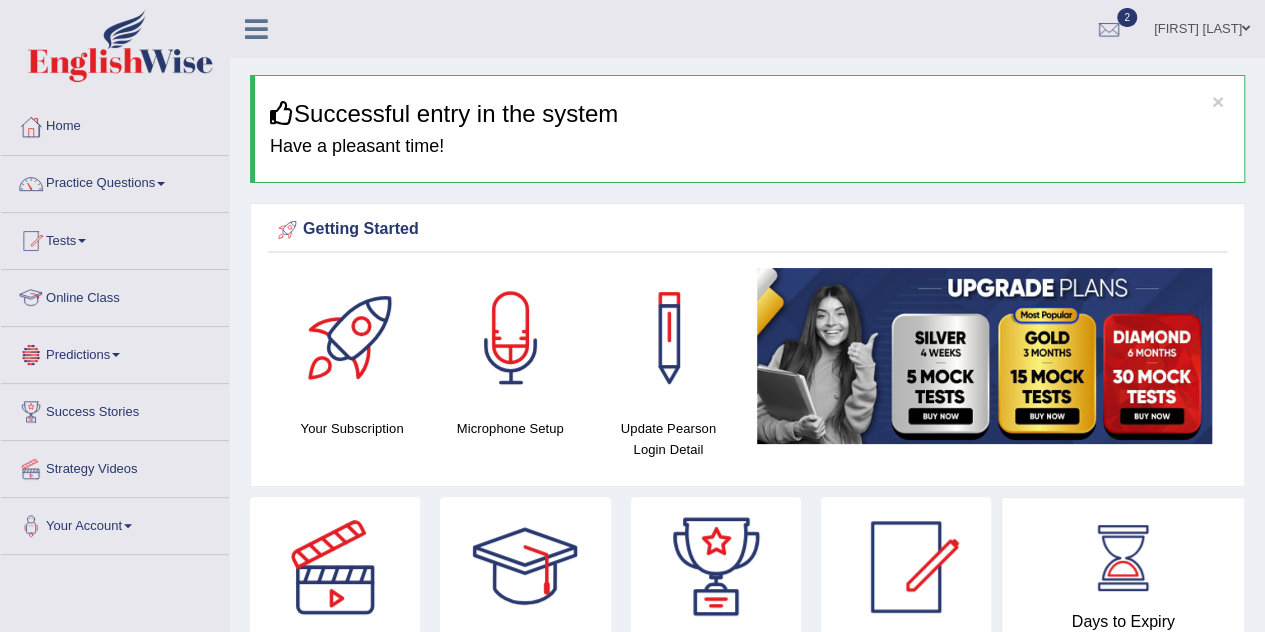 click on "Online Class" at bounding box center (115, 295) 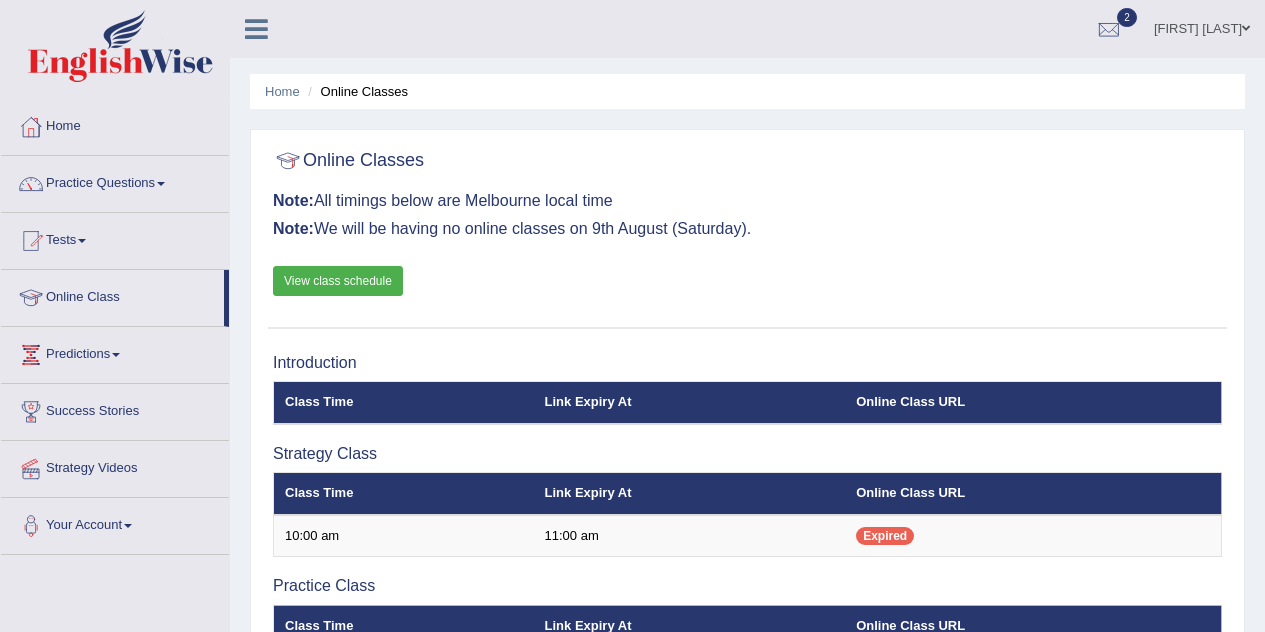 scroll, scrollTop: 96, scrollLeft: 0, axis: vertical 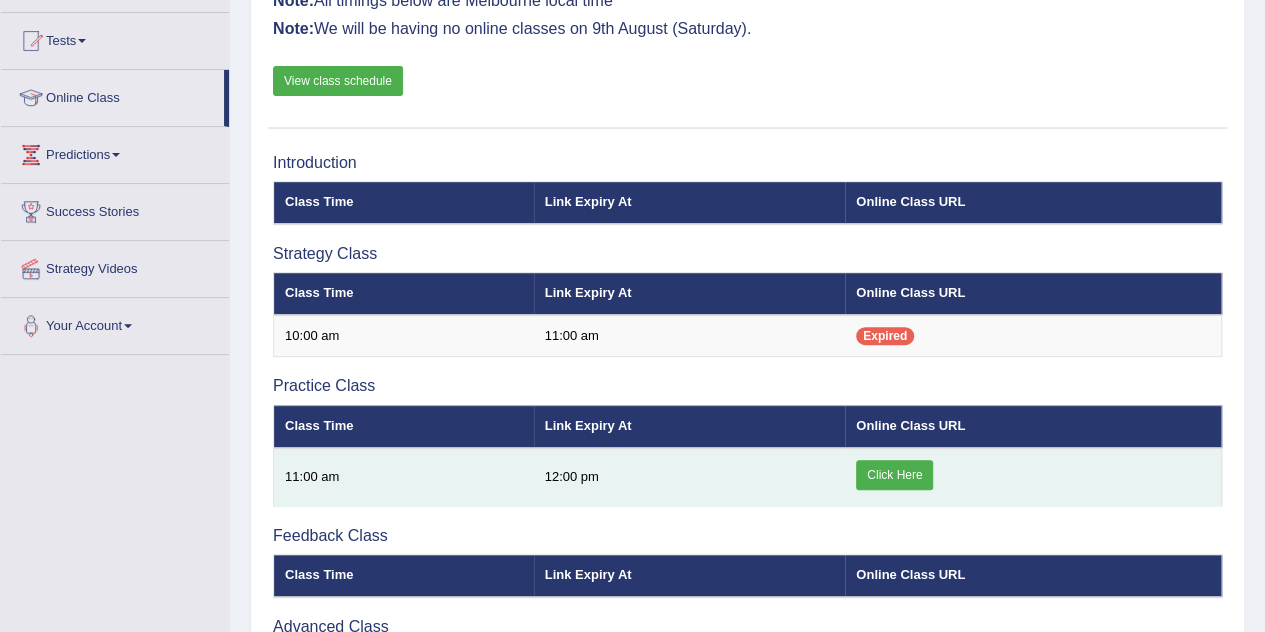 click on "Click Here" at bounding box center (894, 475) 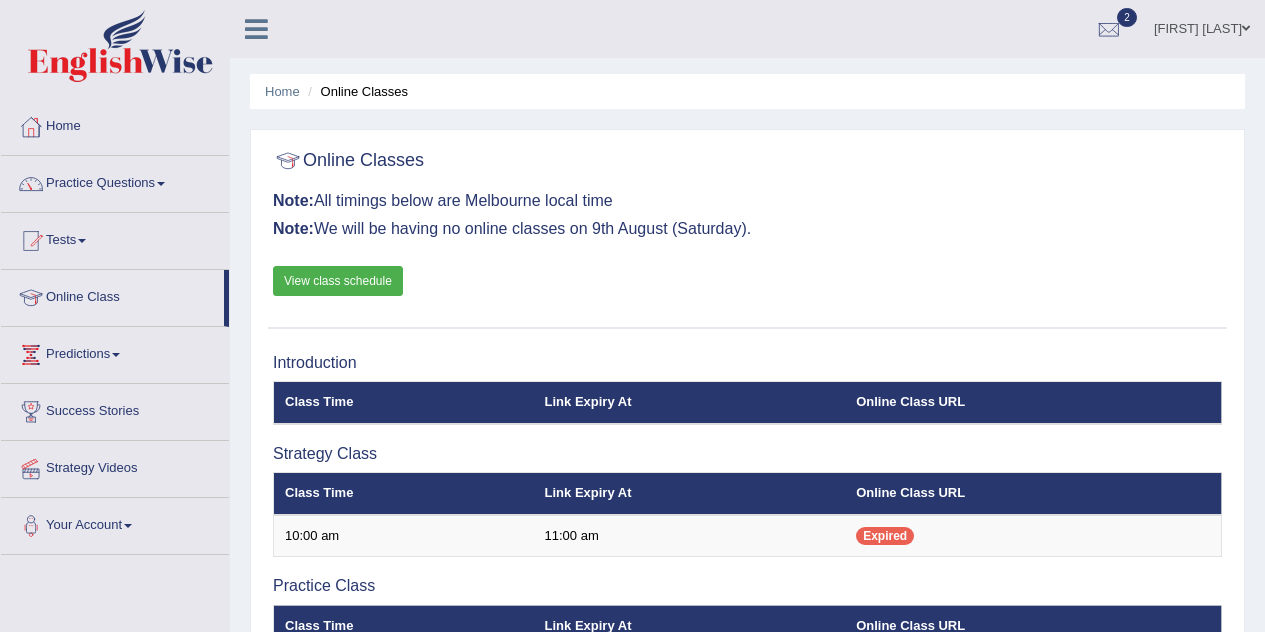 scroll, scrollTop: 200, scrollLeft: 0, axis: vertical 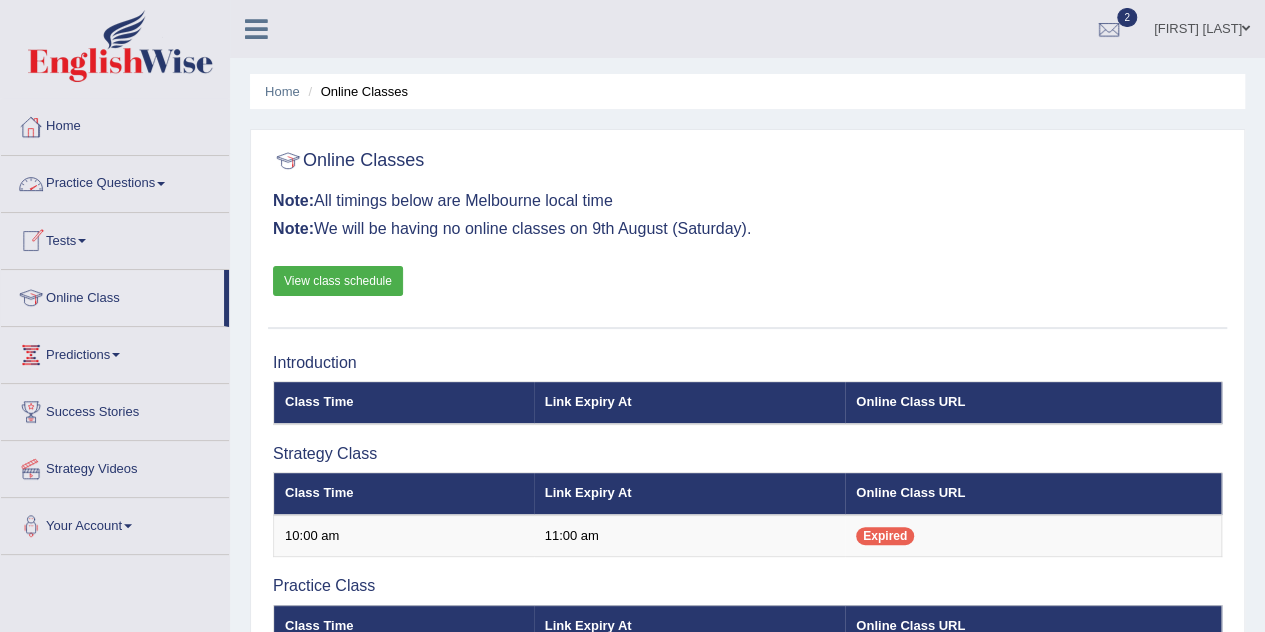 click on "Practice Questions" at bounding box center [115, 181] 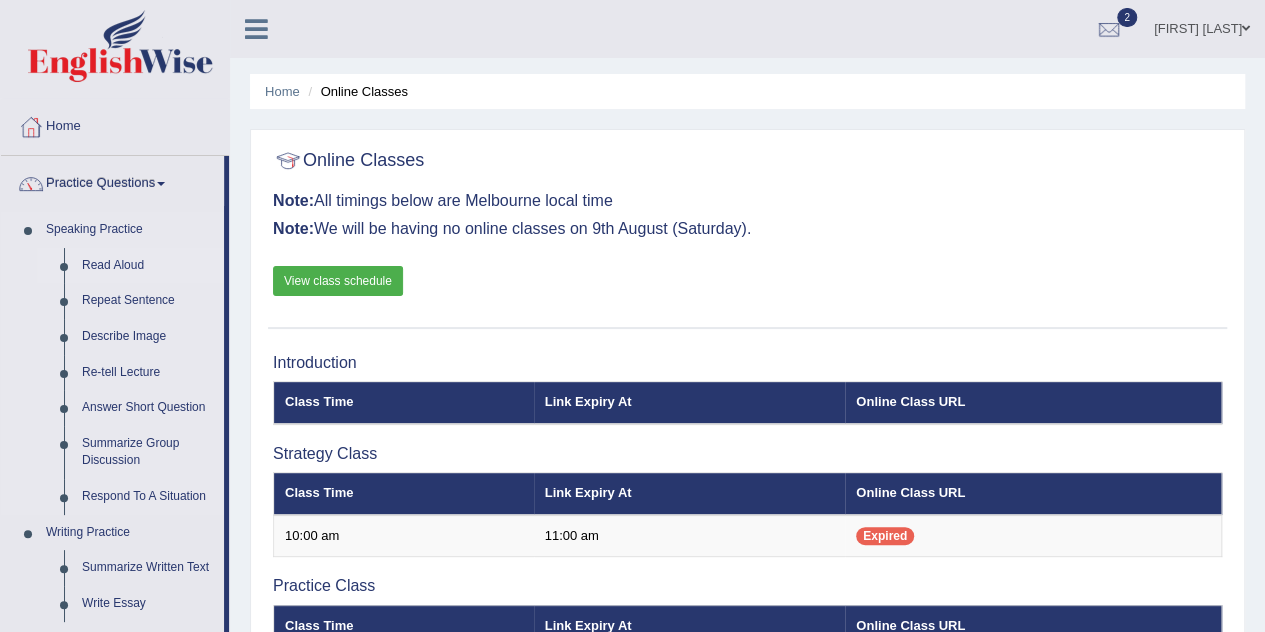 click on "Read Aloud" at bounding box center [148, 266] 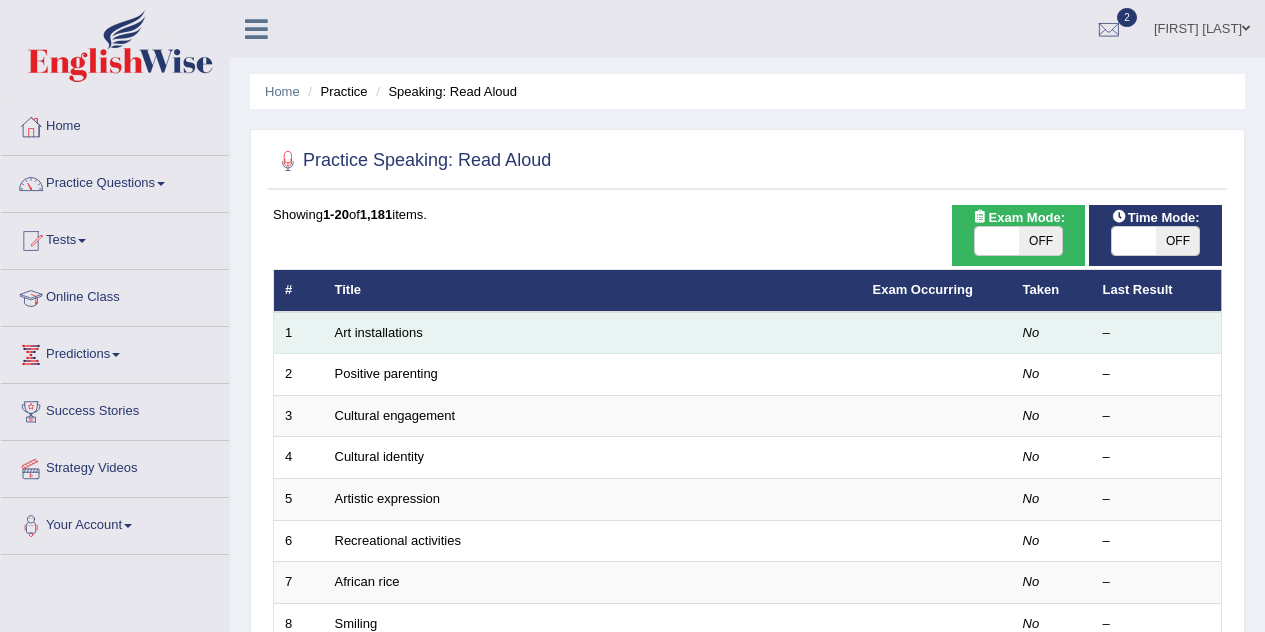 scroll, scrollTop: 0, scrollLeft: 0, axis: both 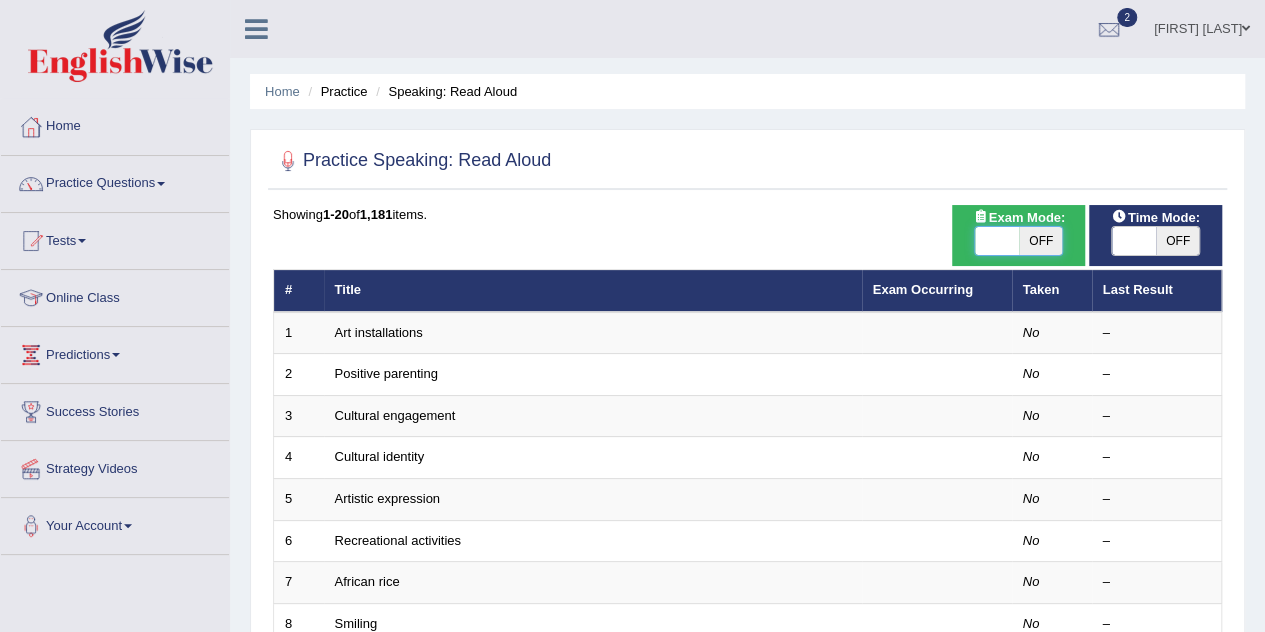 click at bounding box center (997, 241) 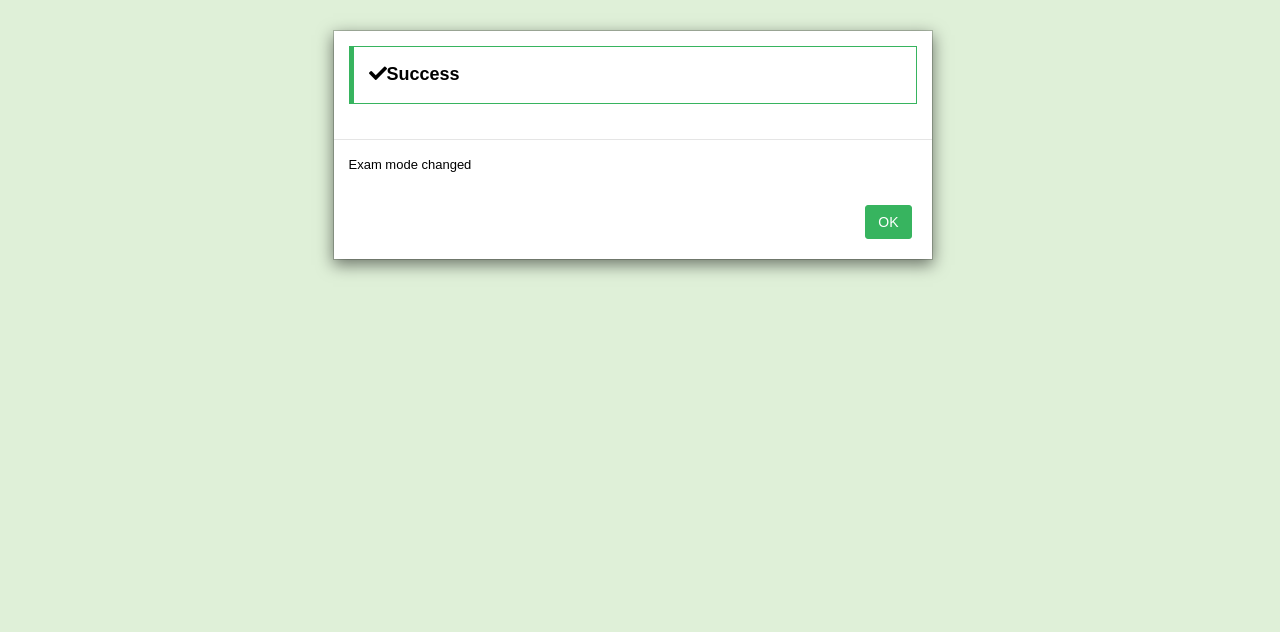 click on "OK" at bounding box center (888, 222) 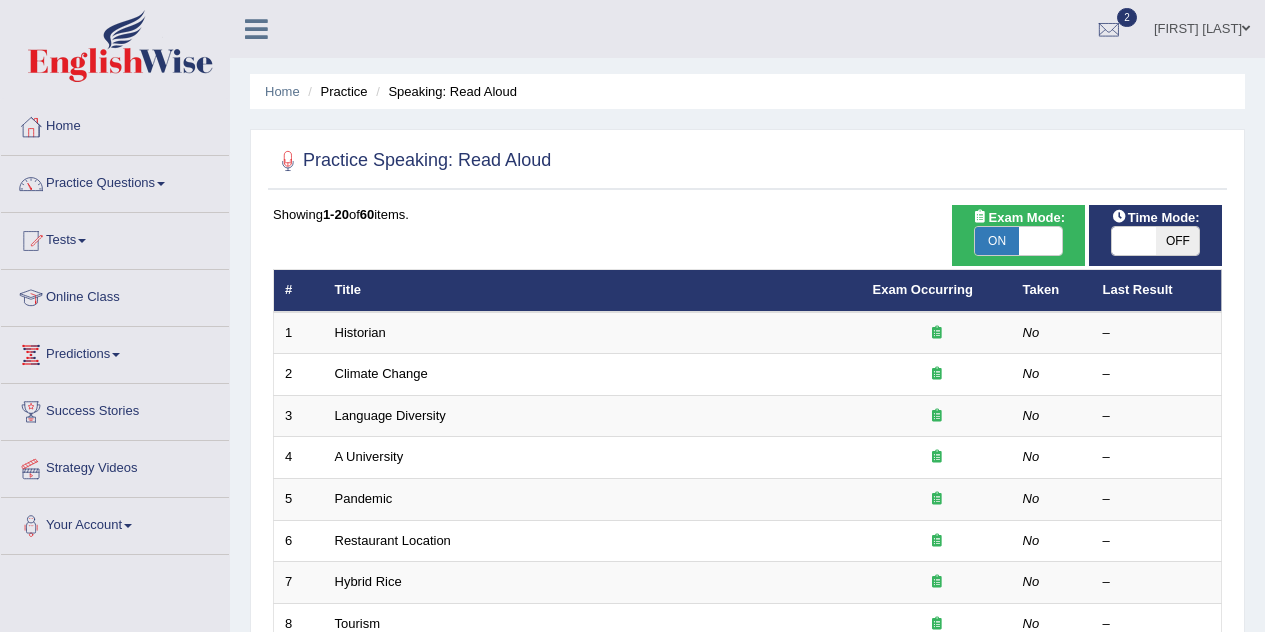 scroll, scrollTop: 0, scrollLeft: 0, axis: both 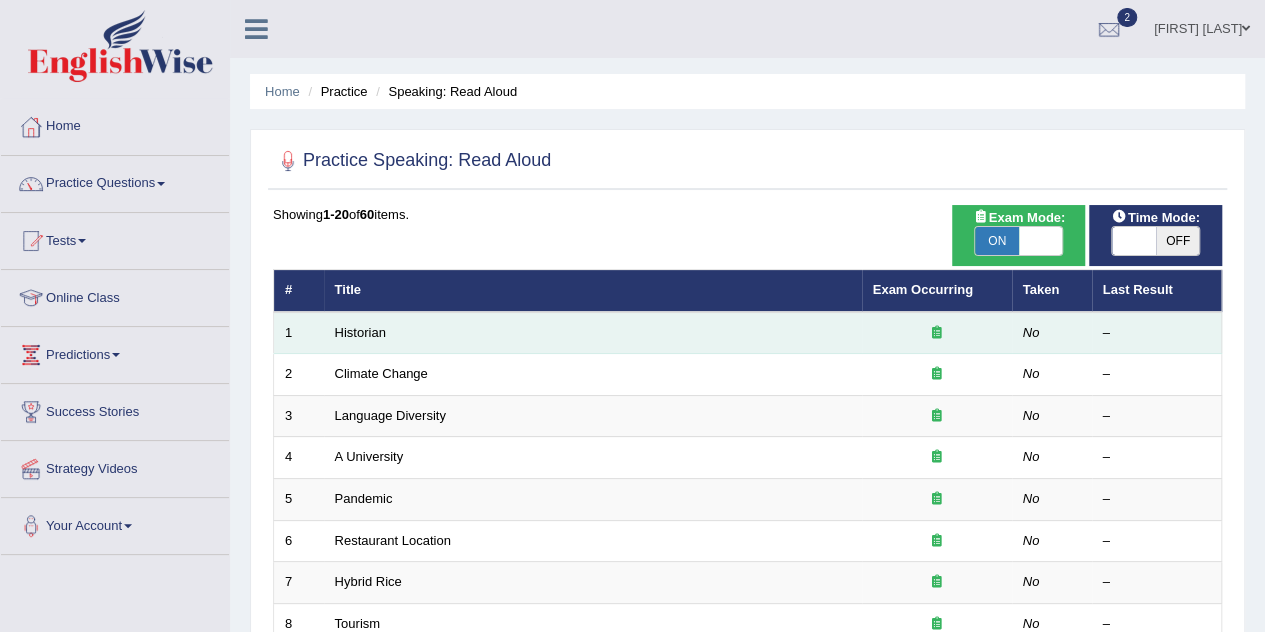 click on "Historian" at bounding box center [593, 333] 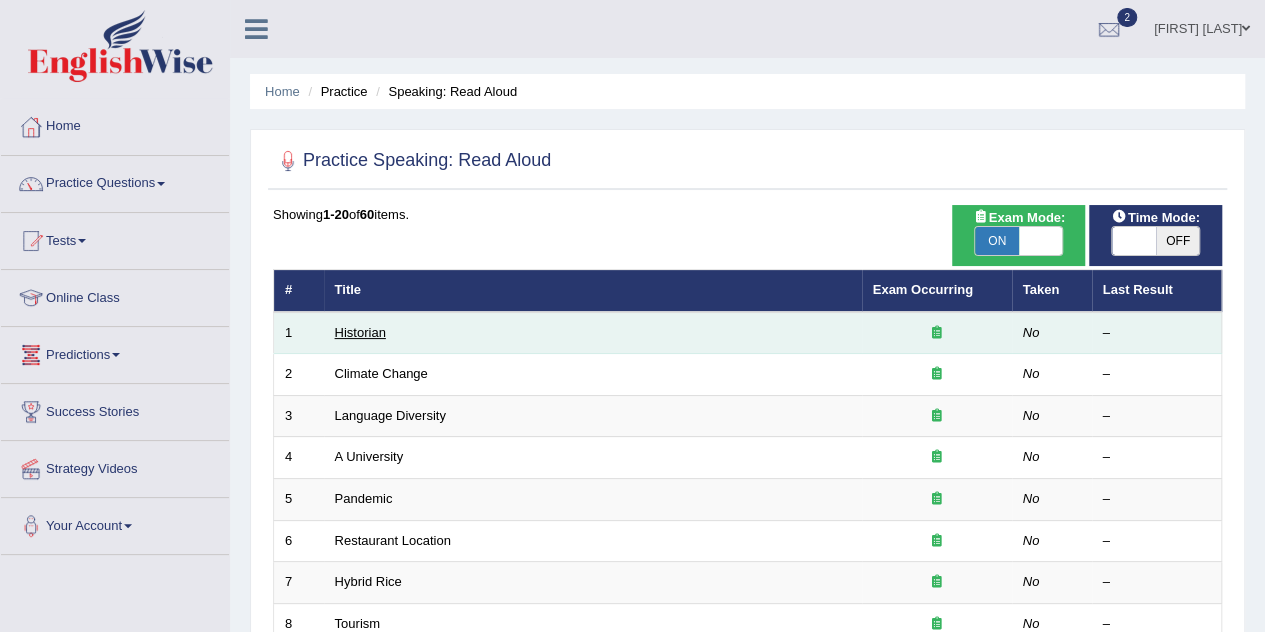click on "Historian" at bounding box center [360, 332] 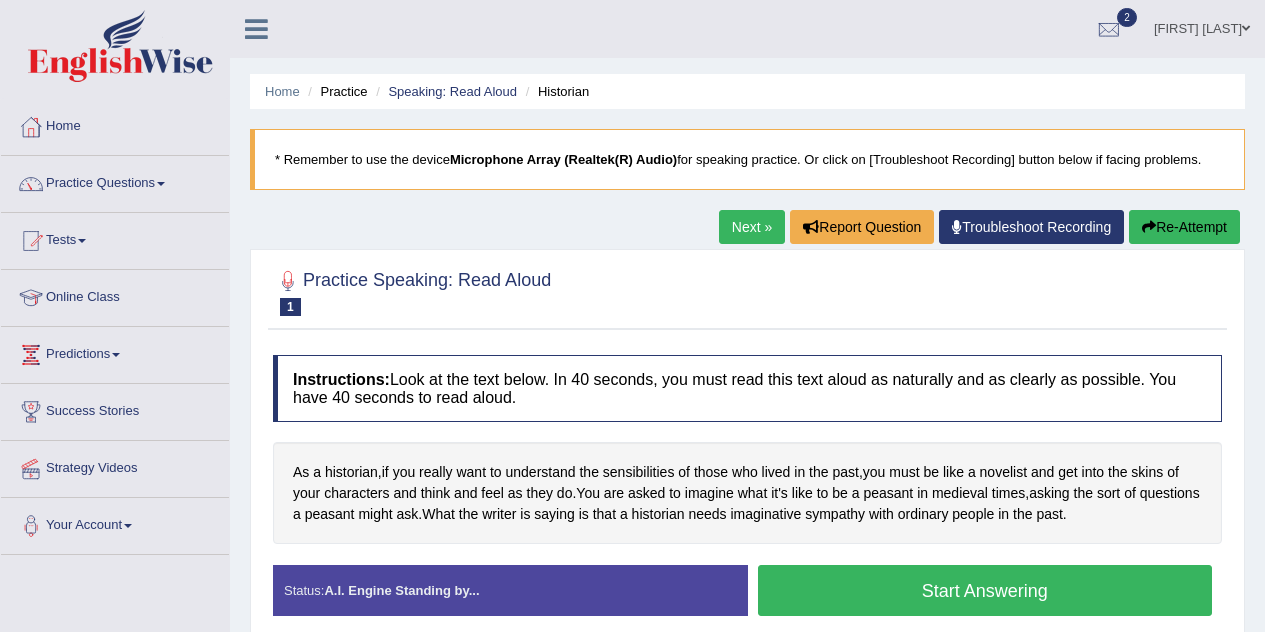 scroll, scrollTop: 0, scrollLeft: 0, axis: both 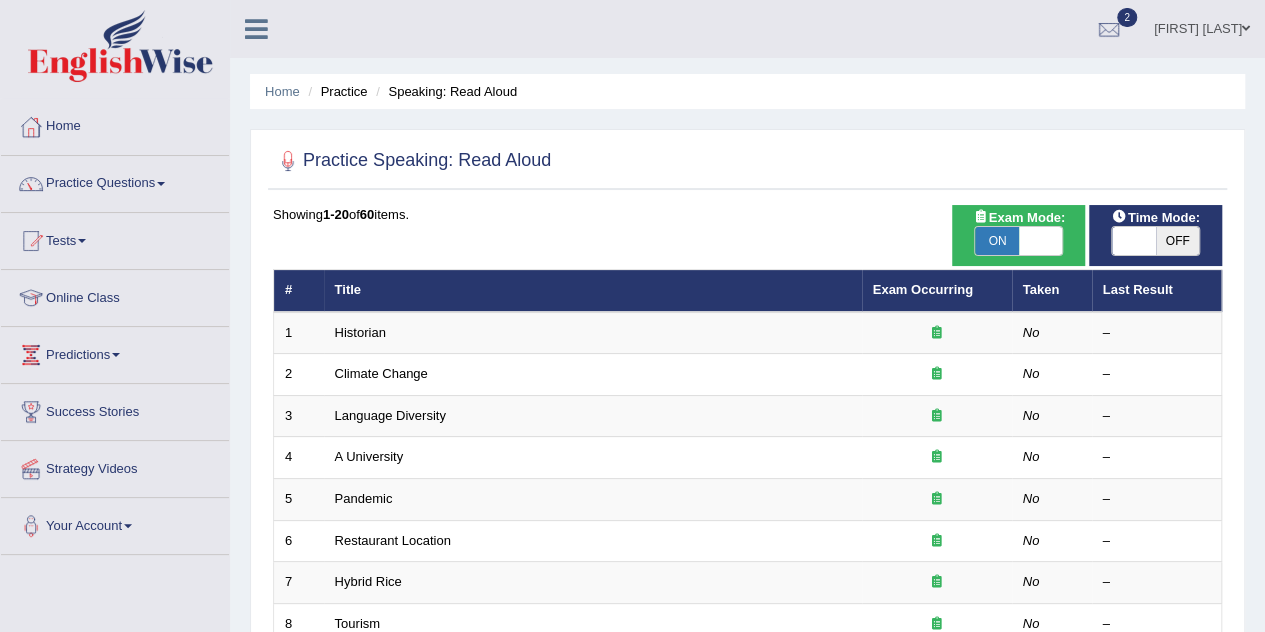 click on "ON   OFF" at bounding box center [1134, 241] 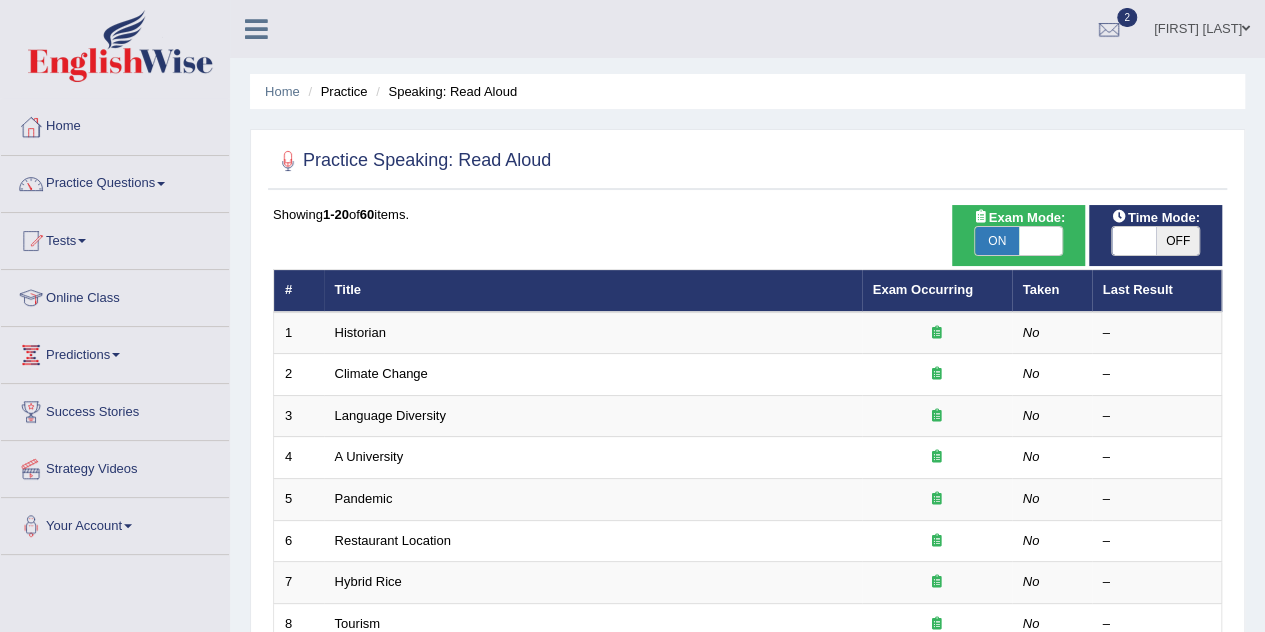click on "OFF" at bounding box center [1178, 241] 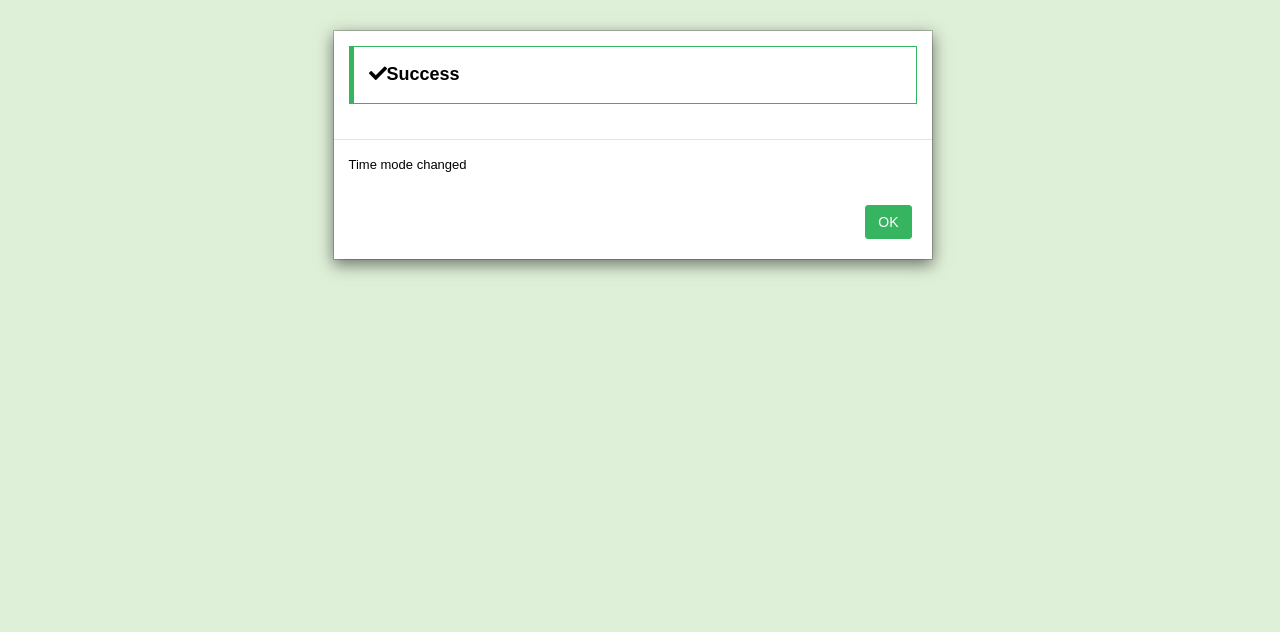 click on "OK" at bounding box center [888, 222] 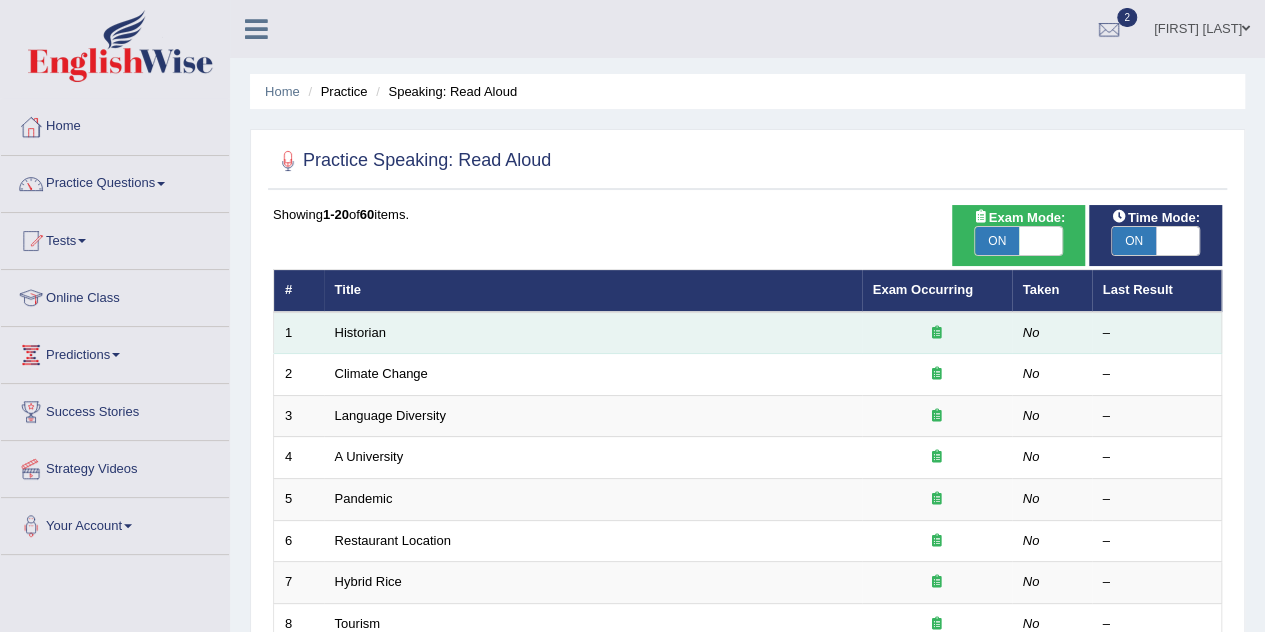 click at bounding box center [937, 333] 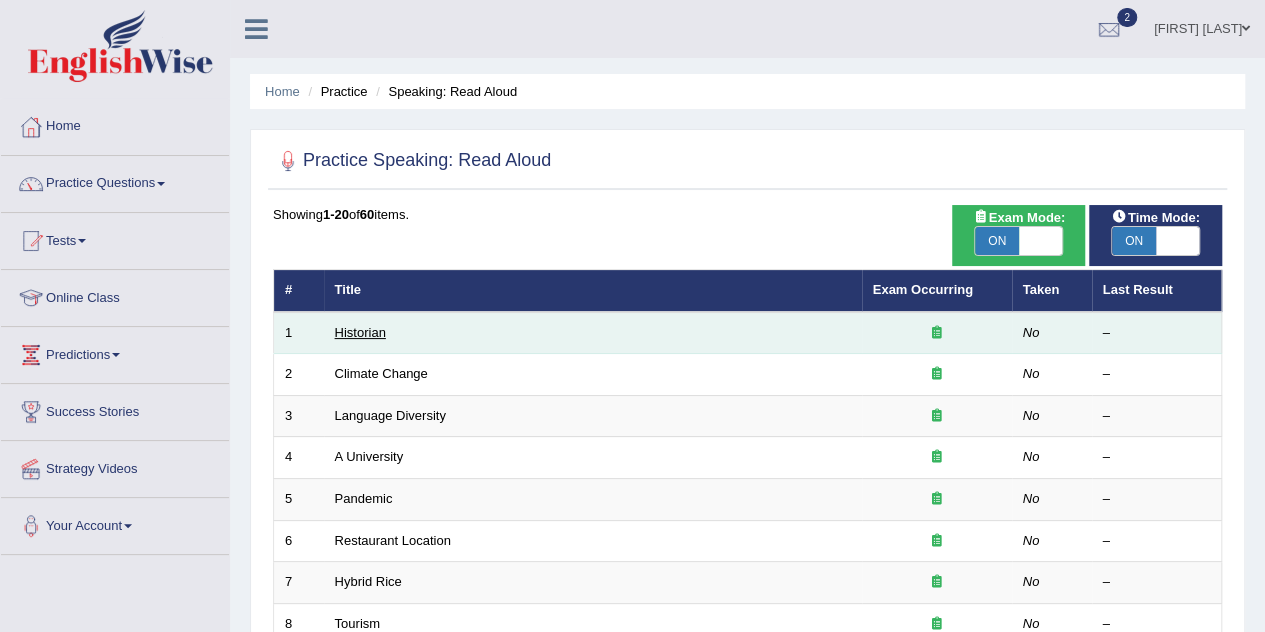 click on "Historian" at bounding box center (360, 332) 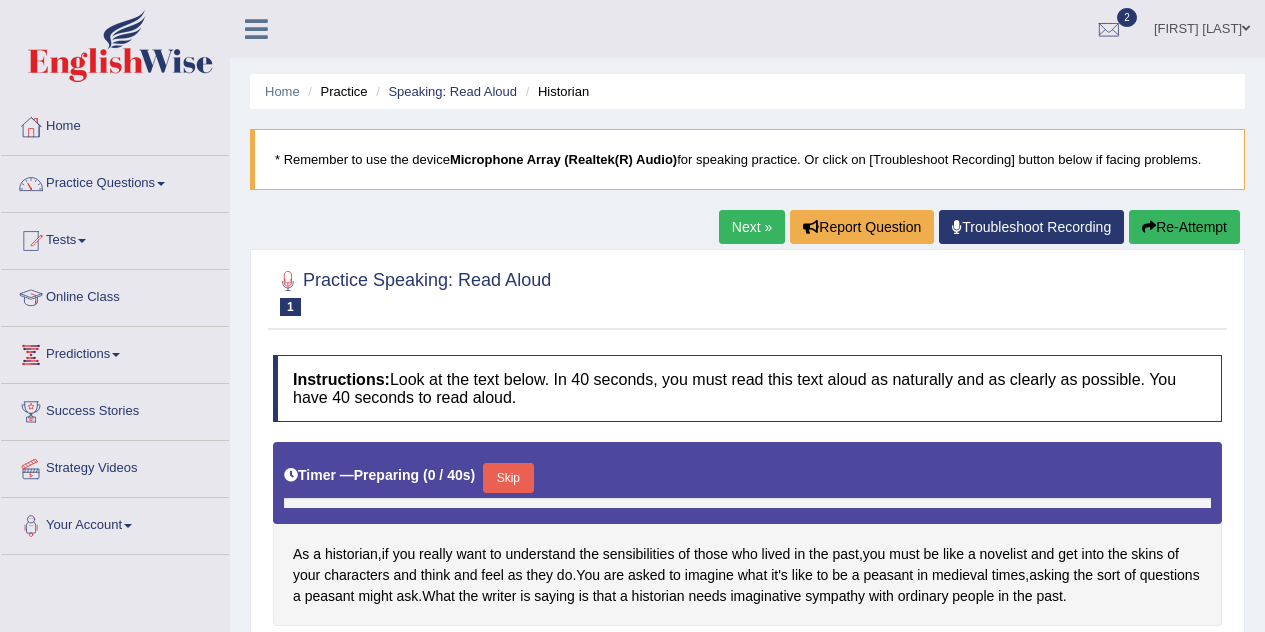 scroll, scrollTop: 0, scrollLeft: 0, axis: both 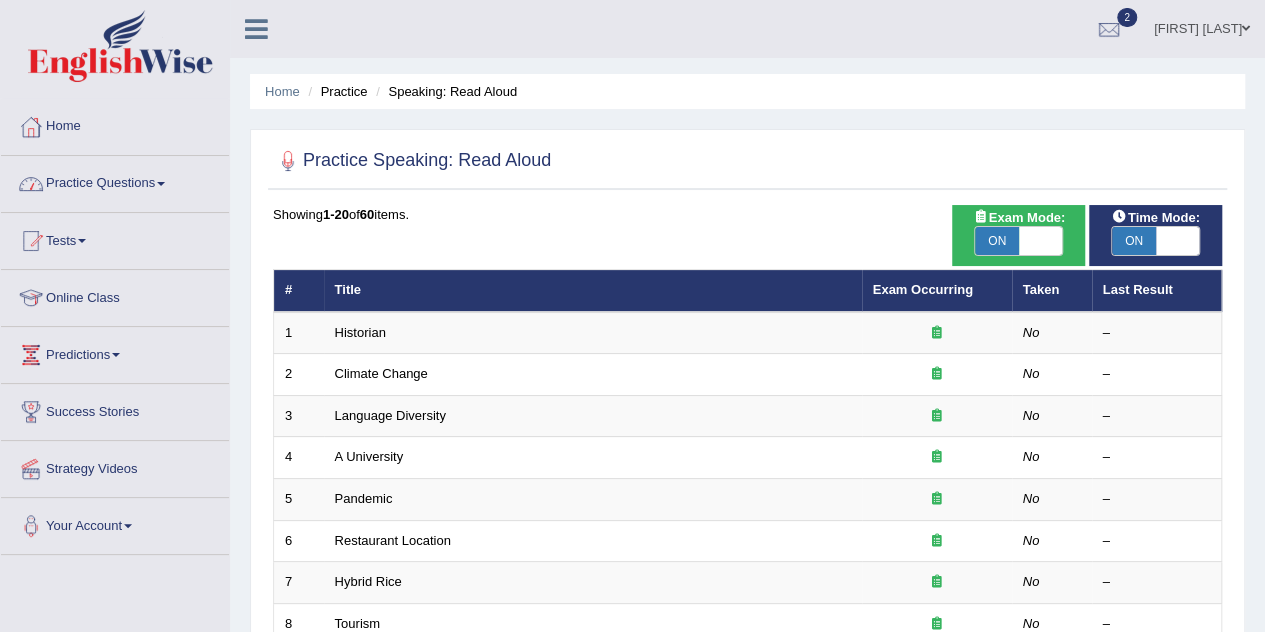 click on "Practice Questions" at bounding box center (115, 181) 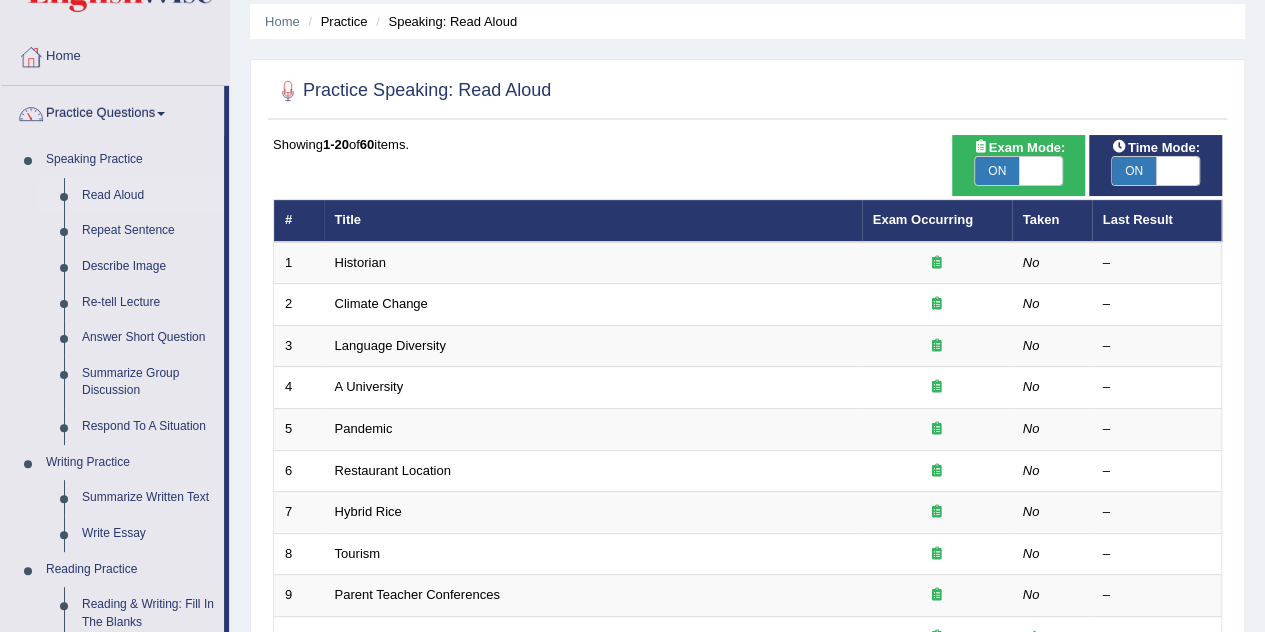 scroll, scrollTop: 100, scrollLeft: 0, axis: vertical 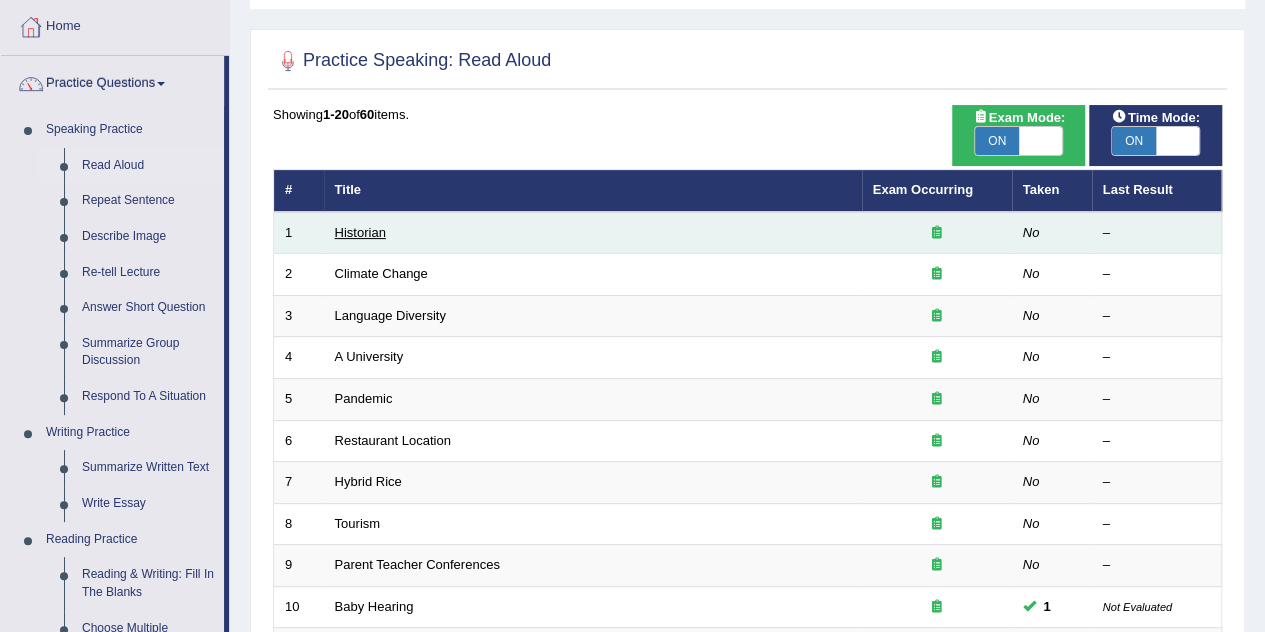 click on "Historian" at bounding box center [360, 232] 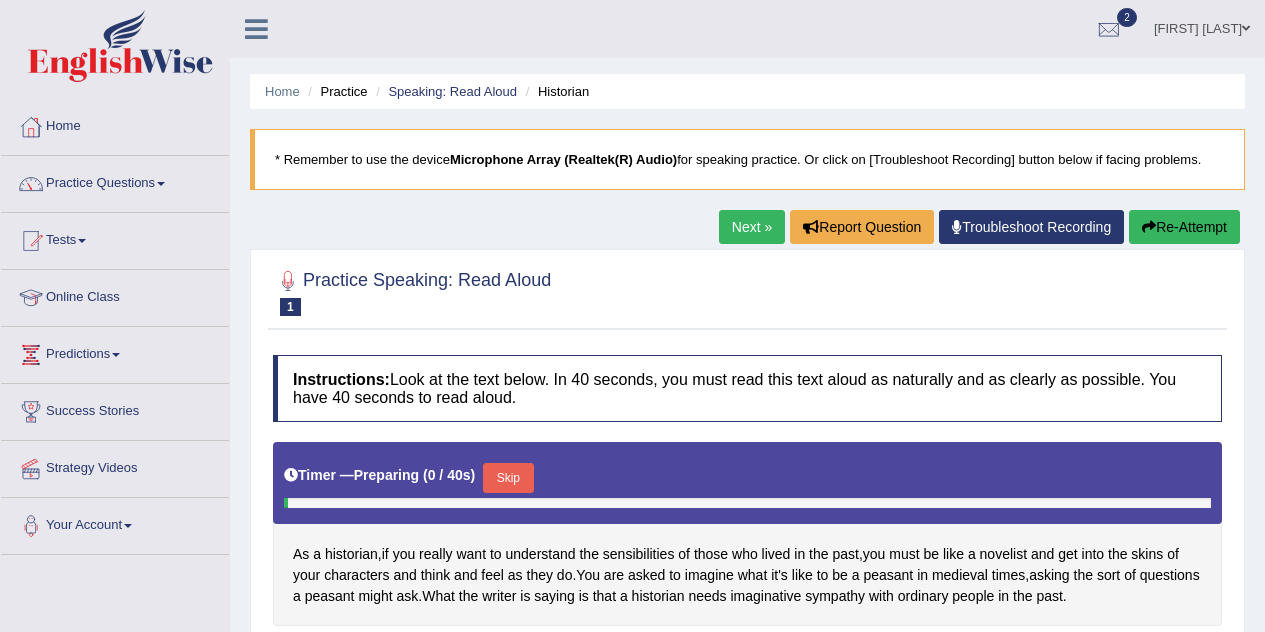 scroll, scrollTop: 0, scrollLeft: 0, axis: both 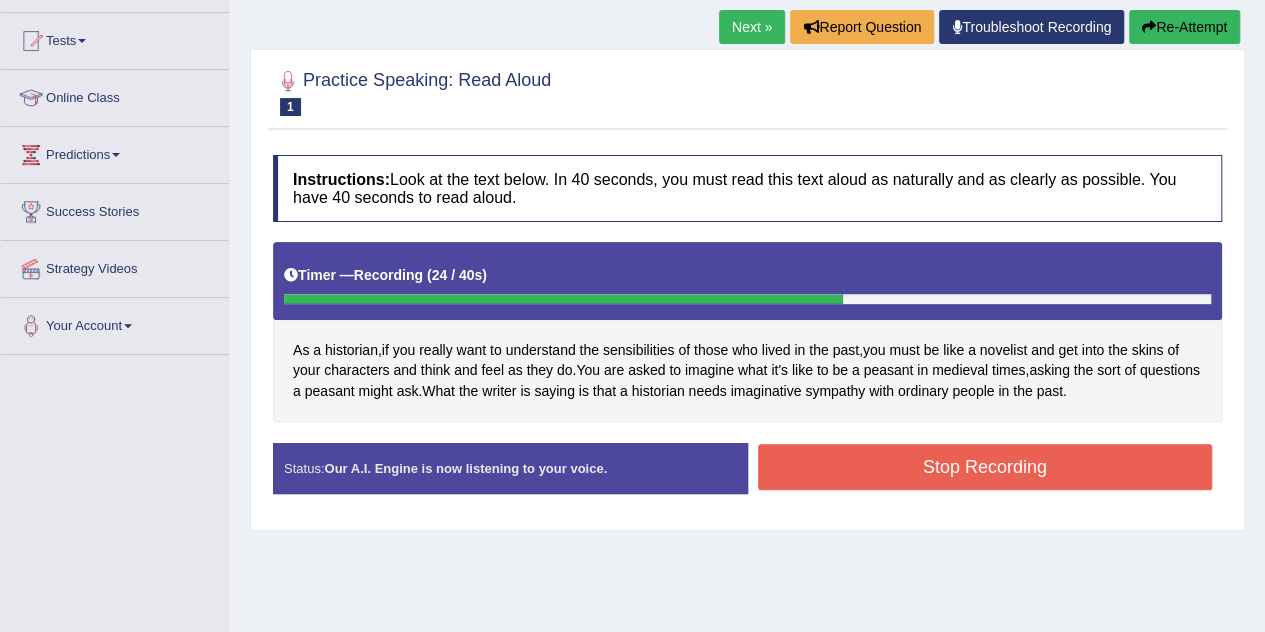 click on "Stop Recording" at bounding box center [985, 467] 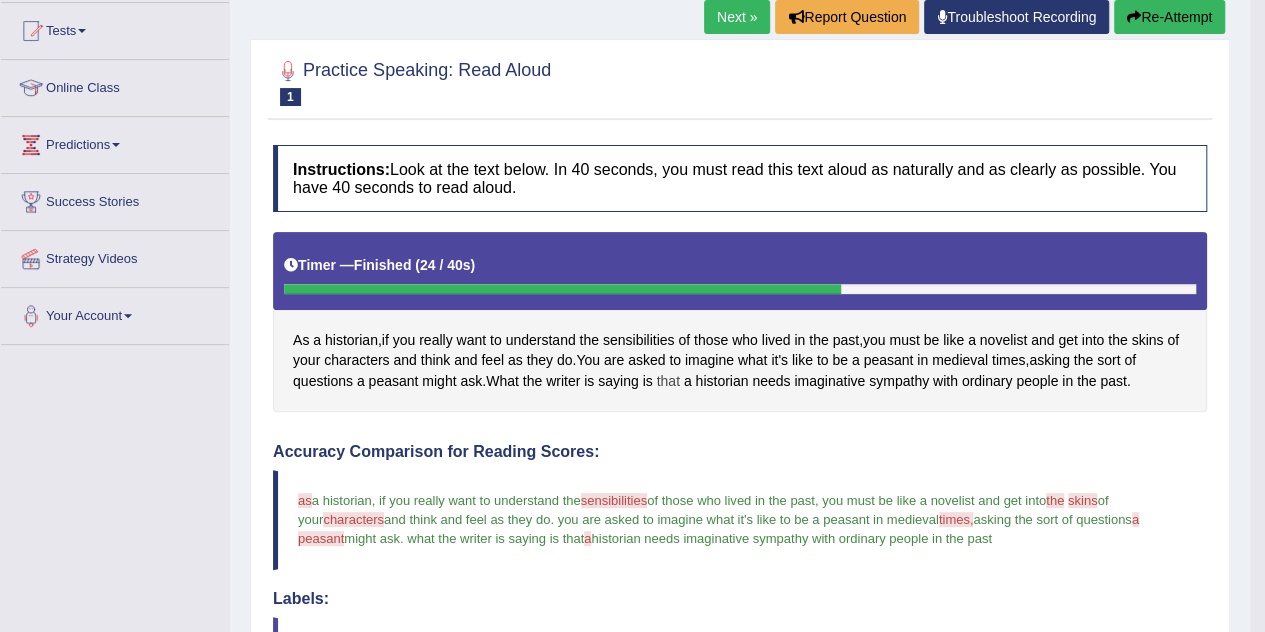 scroll, scrollTop: 186, scrollLeft: 0, axis: vertical 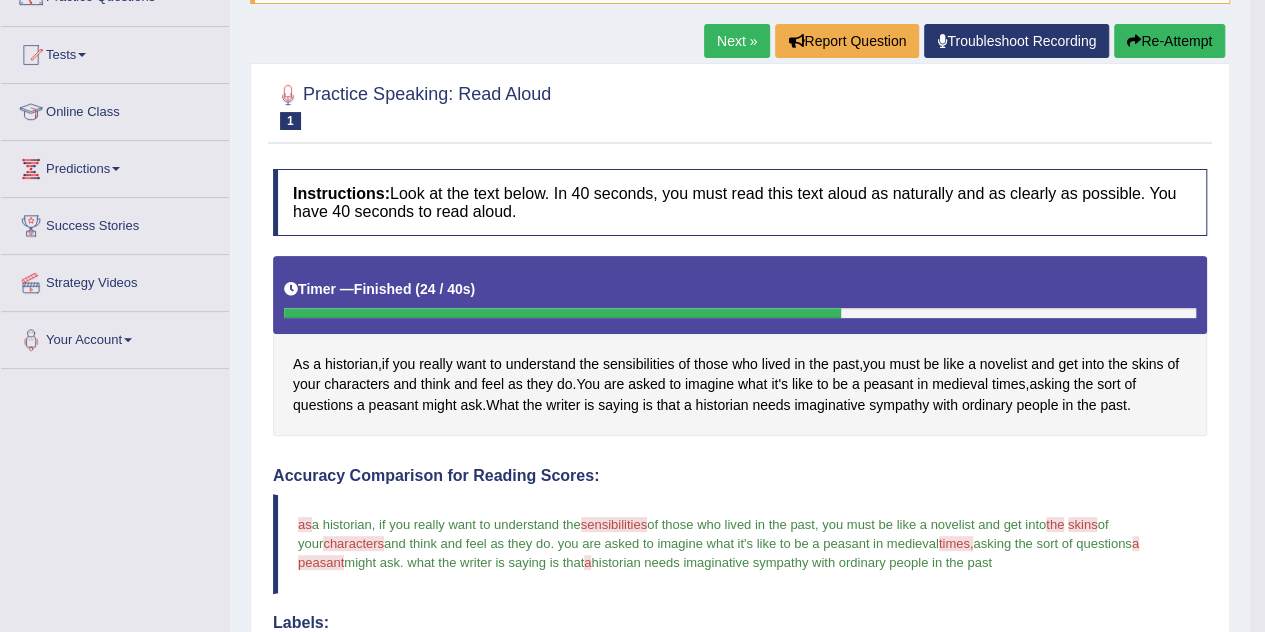 click on "Next »" at bounding box center (737, 41) 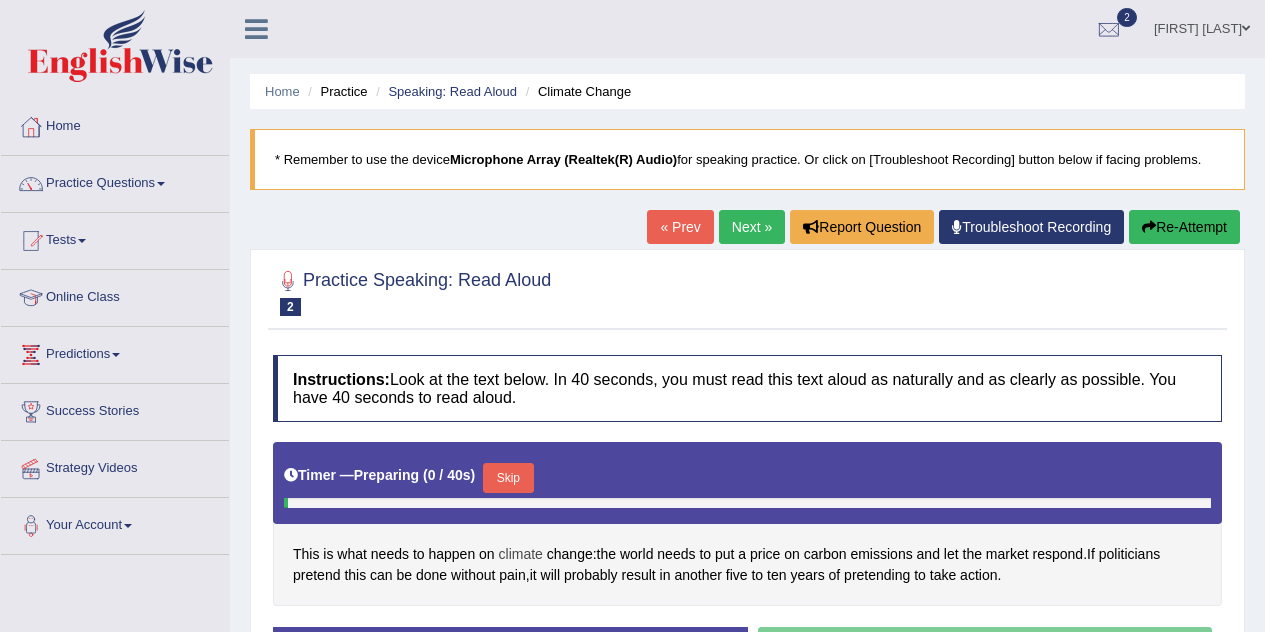 scroll, scrollTop: 137, scrollLeft: 0, axis: vertical 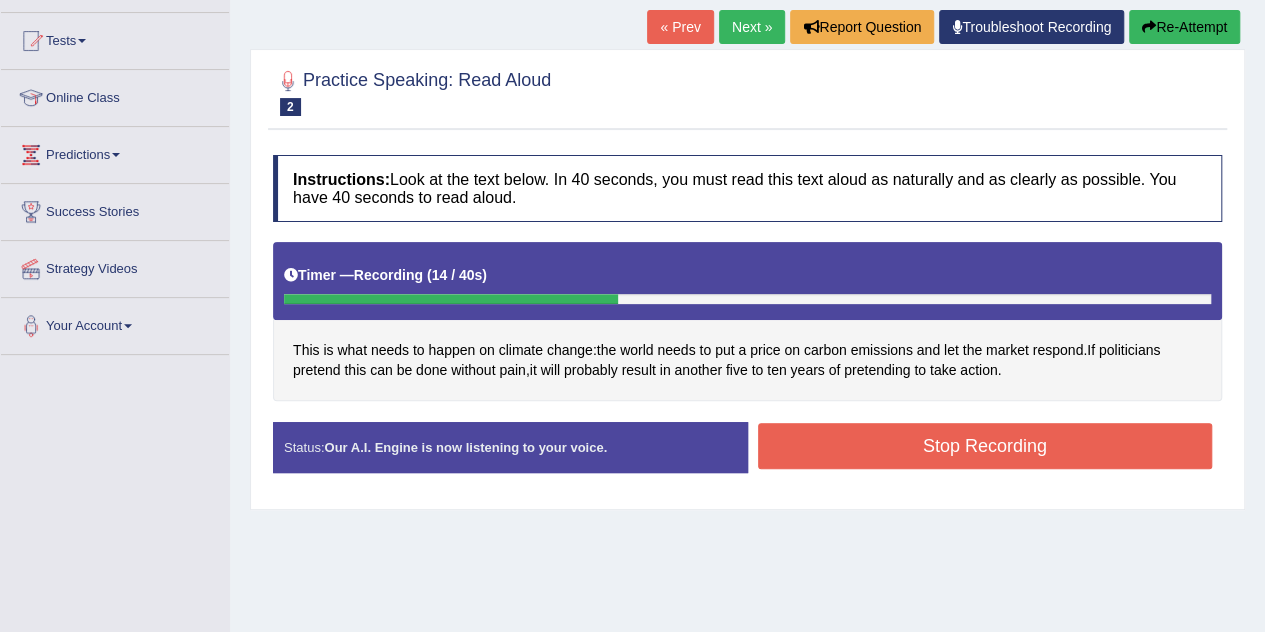 click on "Stop Recording" at bounding box center (985, 446) 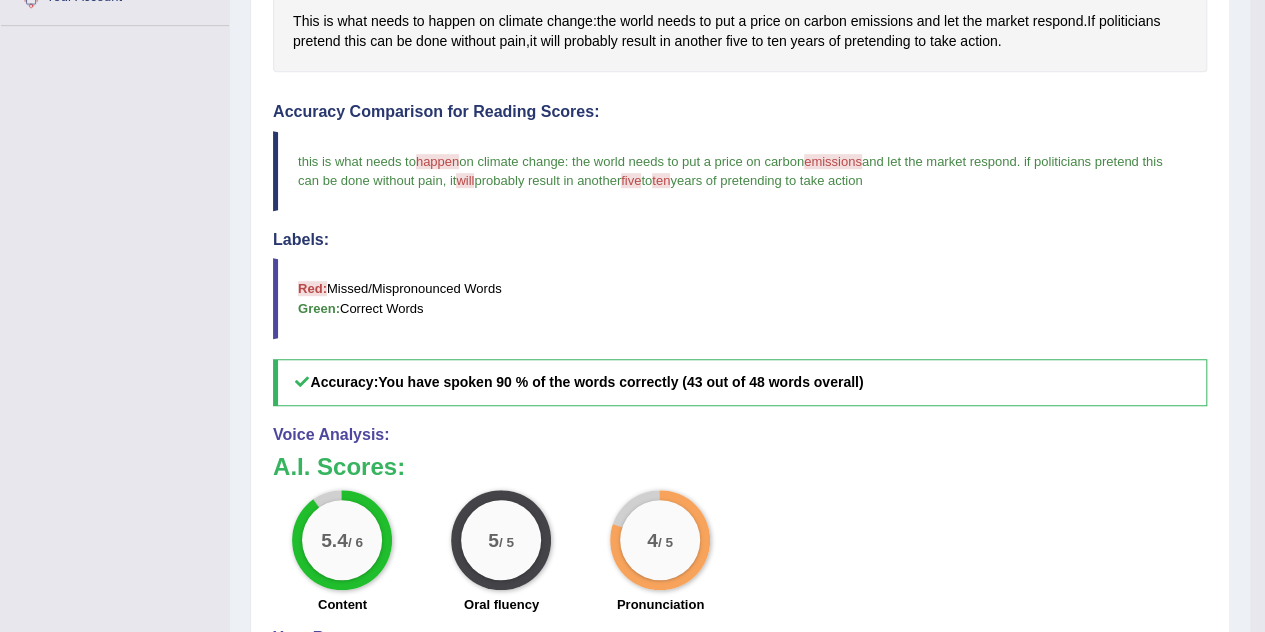 scroll, scrollTop: 146, scrollLeft: 0, axis: vertical 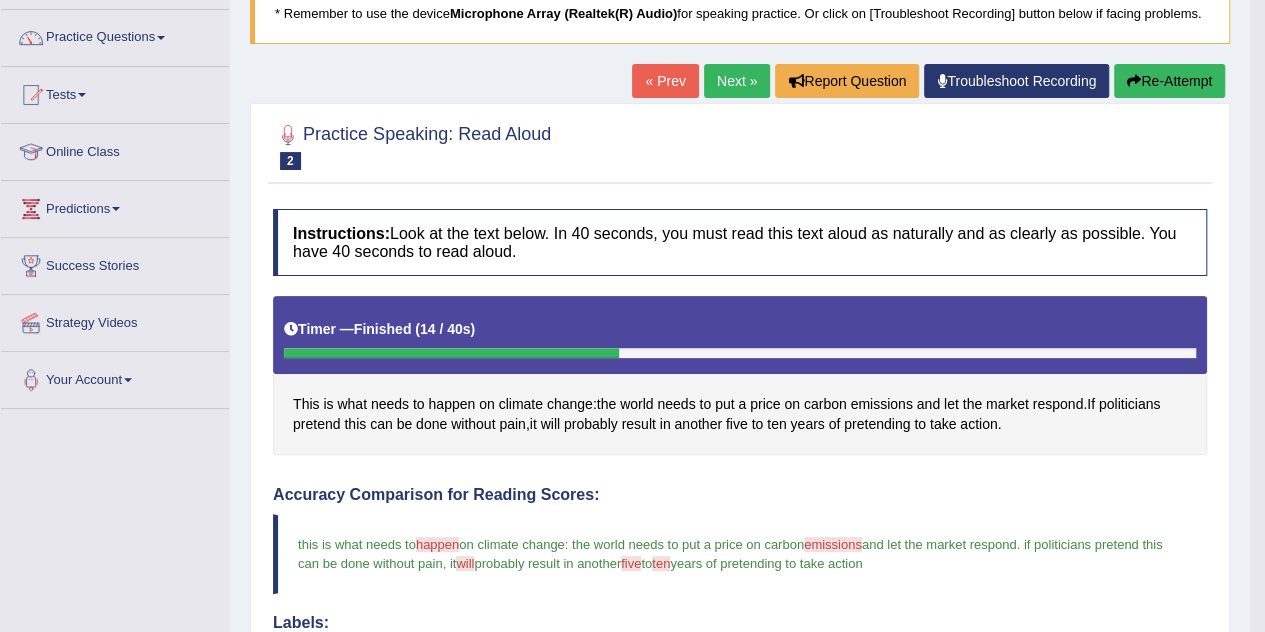 click on "Next »" at bounding box center [737, 81] 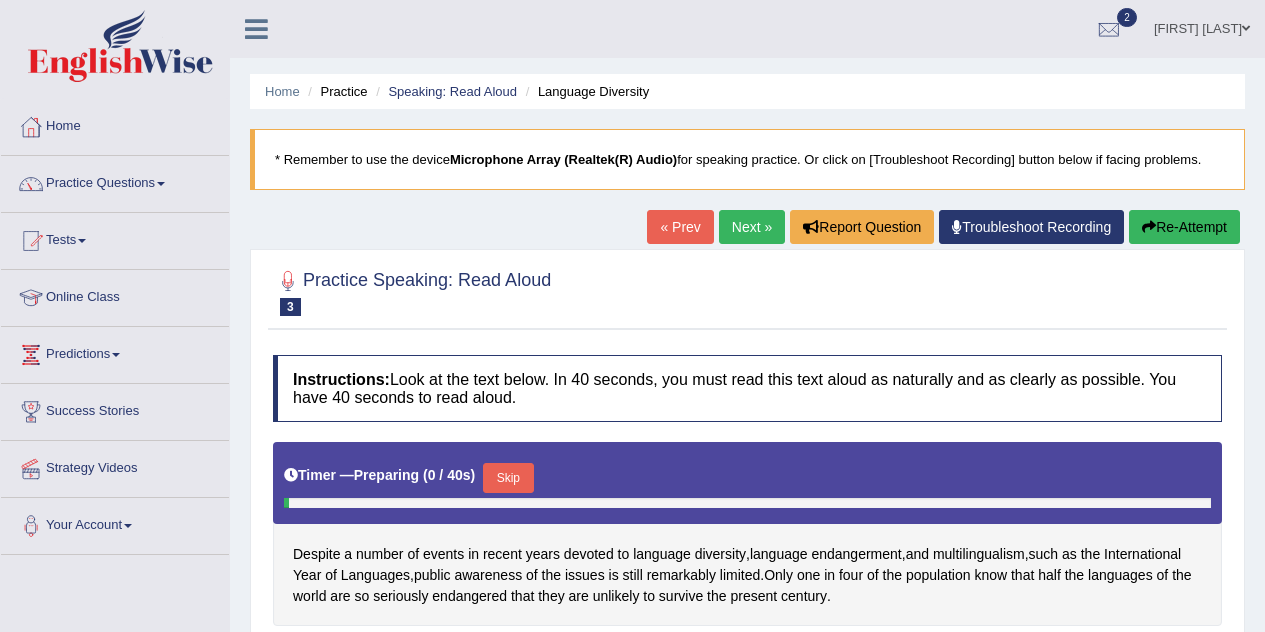 scroll, scrollTop: 0, scrollLeft: 0, axis: both 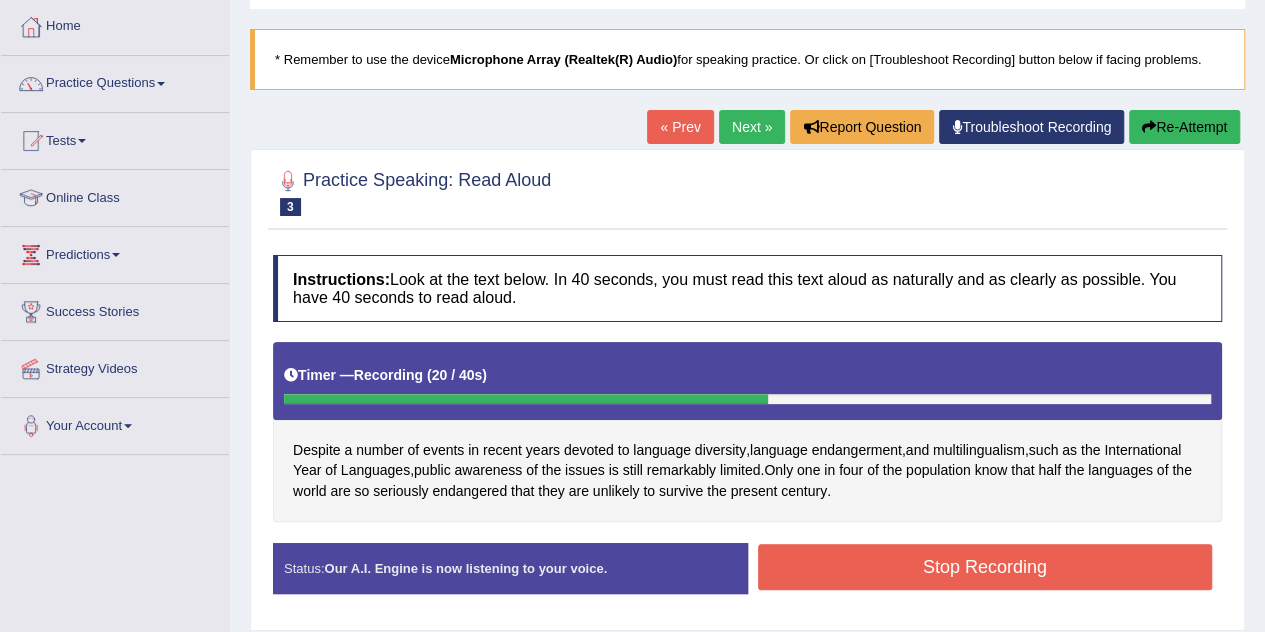 click on "Stop Recording" at bounding box center [985, 567] 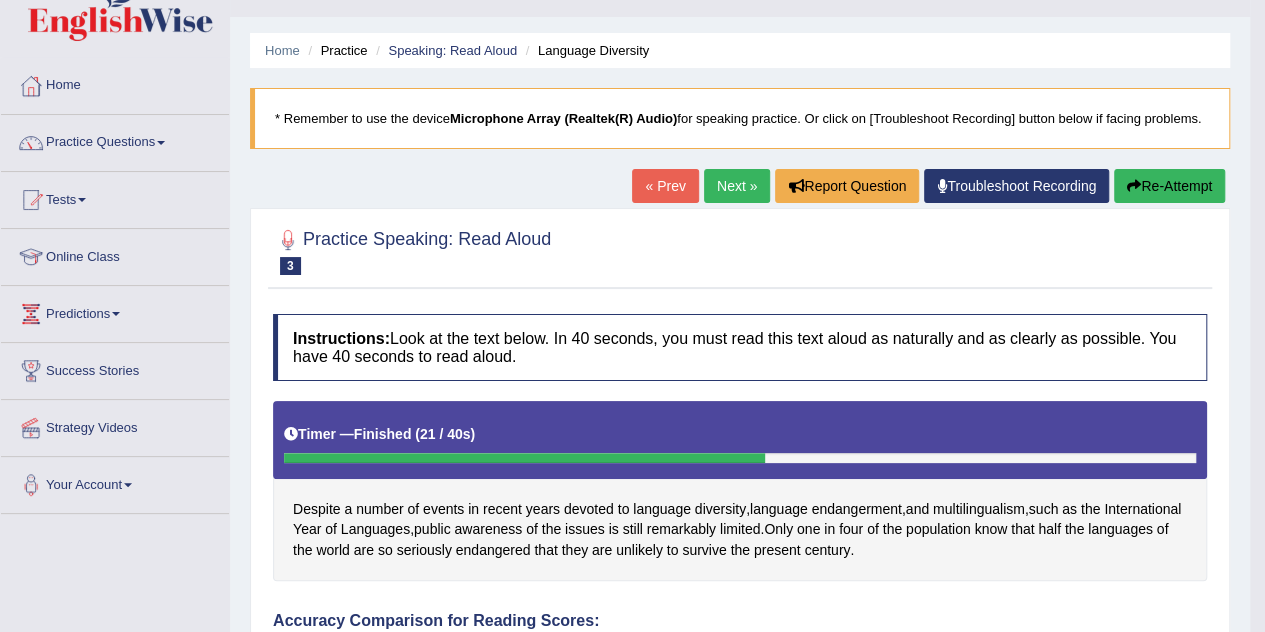 scroll, scrollTop: 0, scrollLeft: 0, axis: both 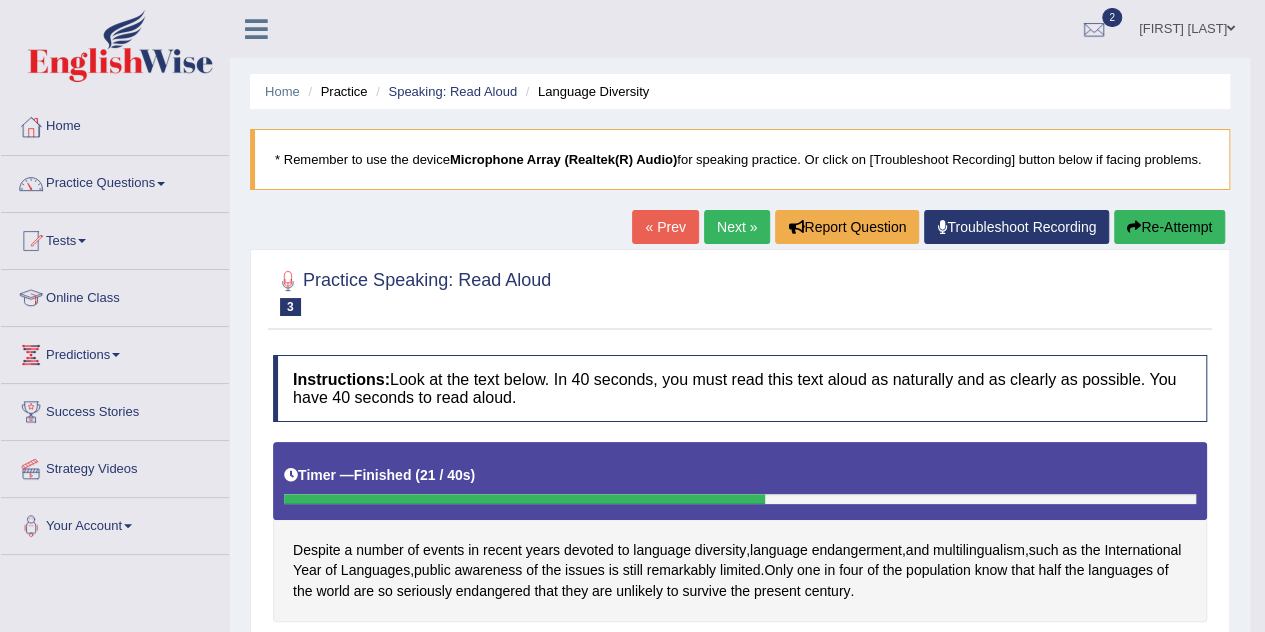 click on "Next »" at bounding box center (737, 227) 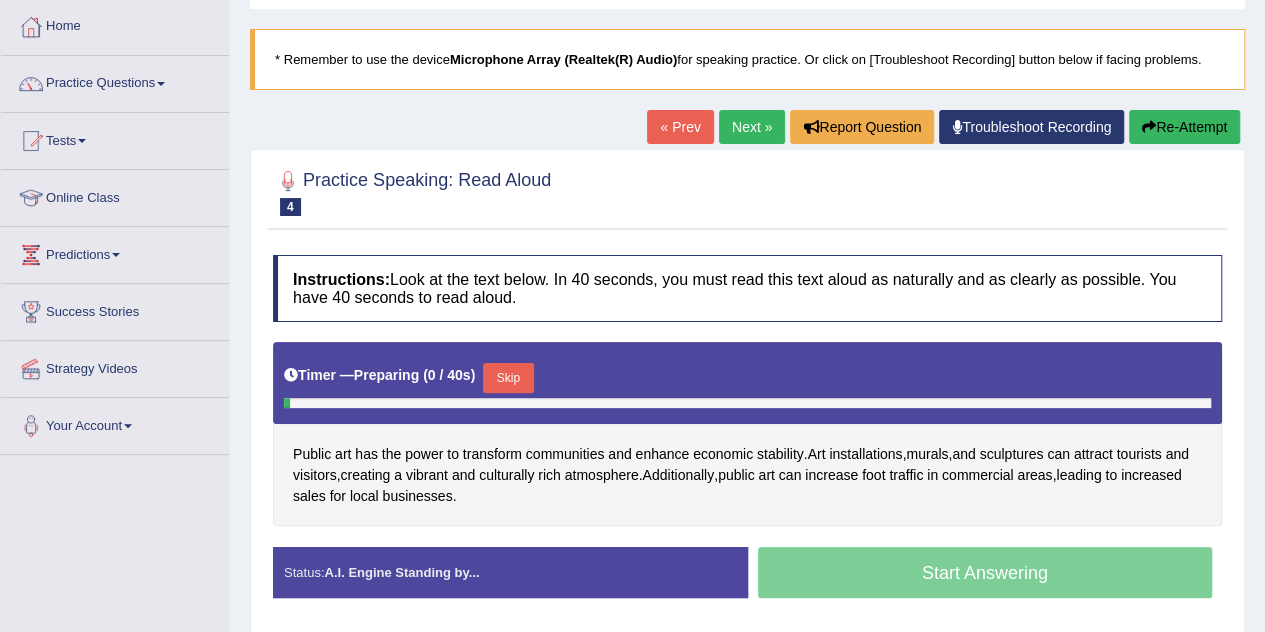 scroll, scrollTop: 0, scrollLeft: 0, axis: both 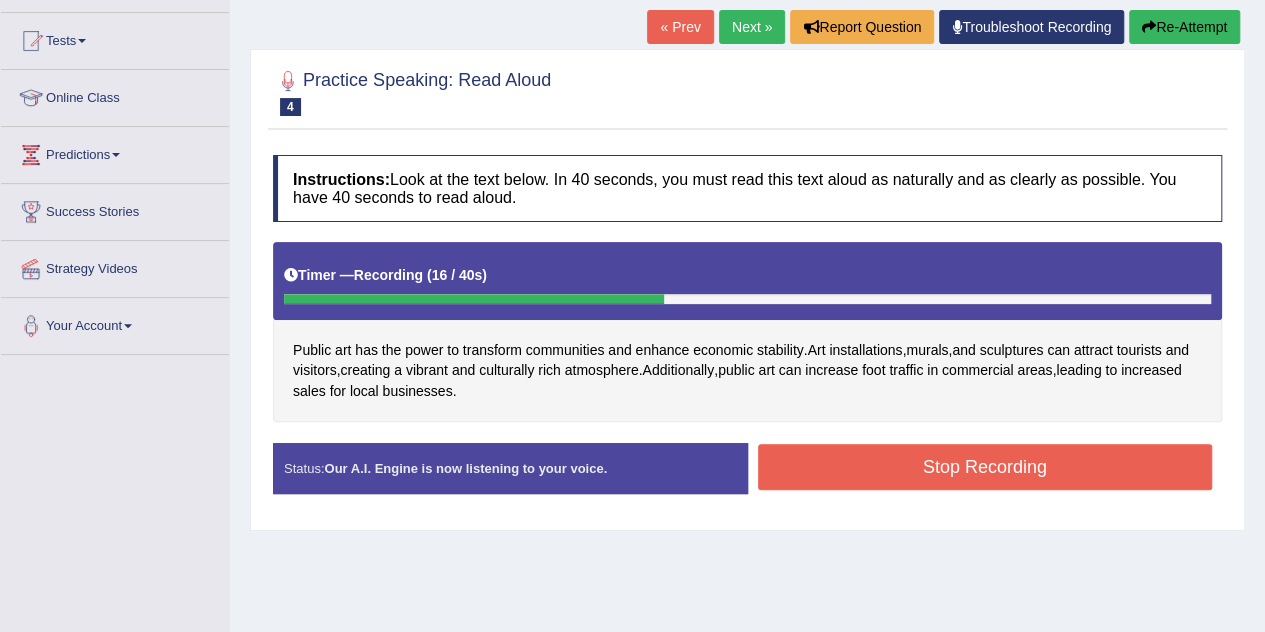 click on "Stop Recording" at bounding box center [985, 467] 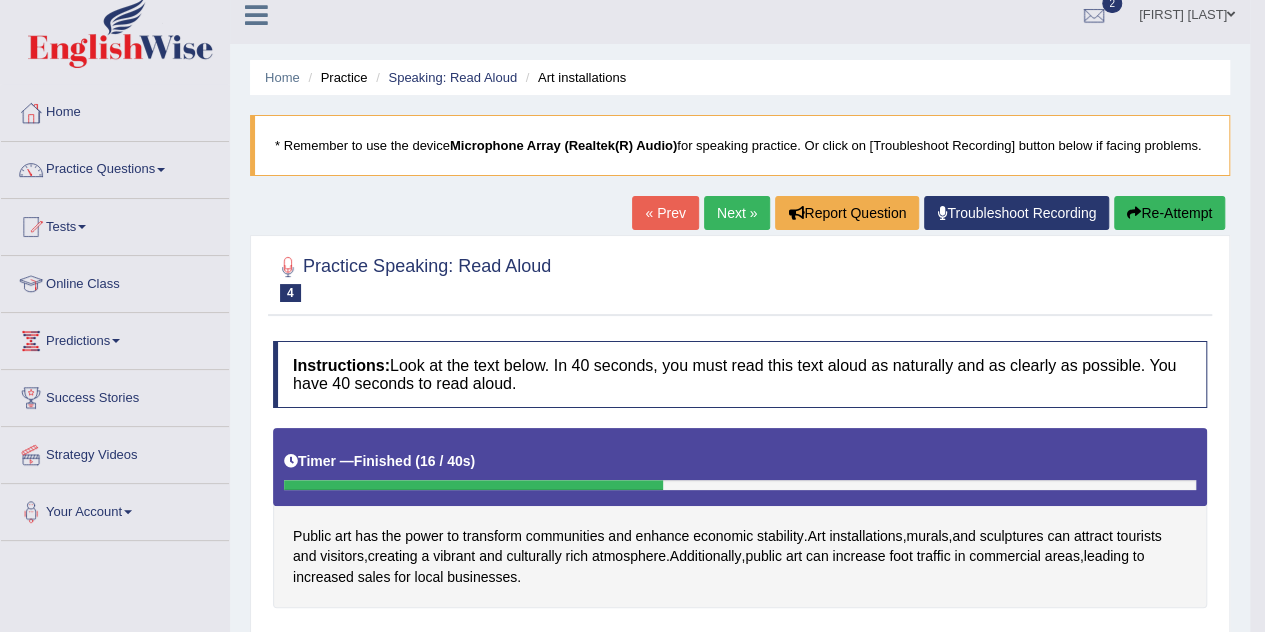 scroll, scrollTop: 0, scrollLeft: 0, axis: both 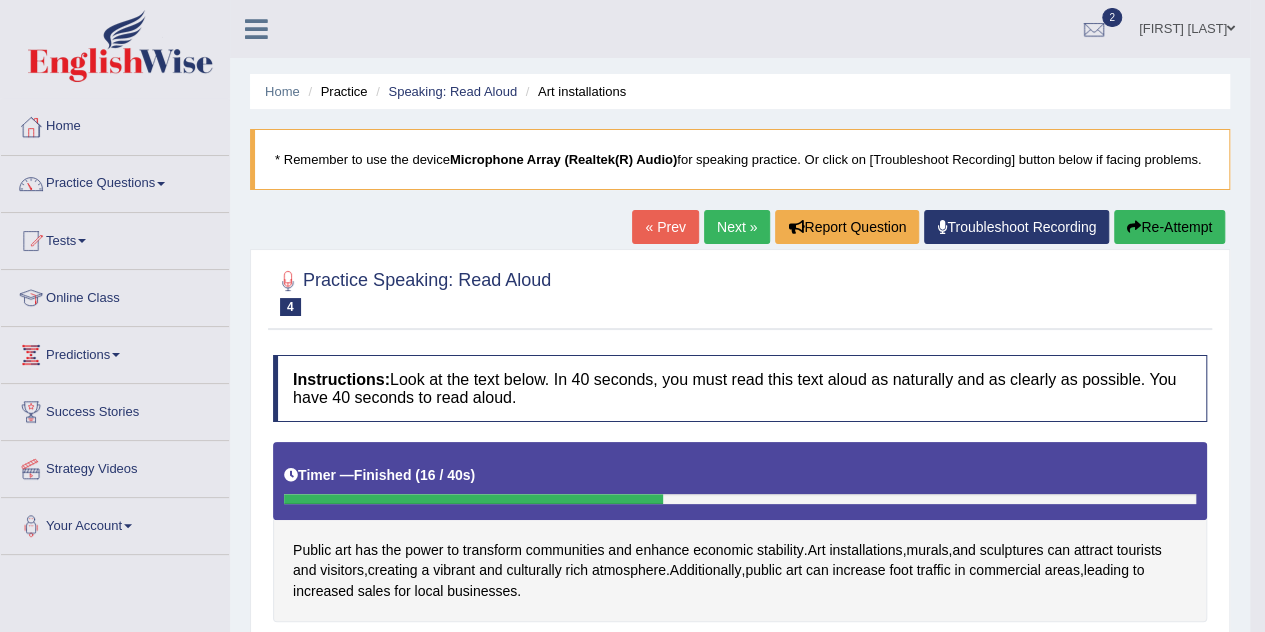 click on "Next »" at bounding box center (737, 227) 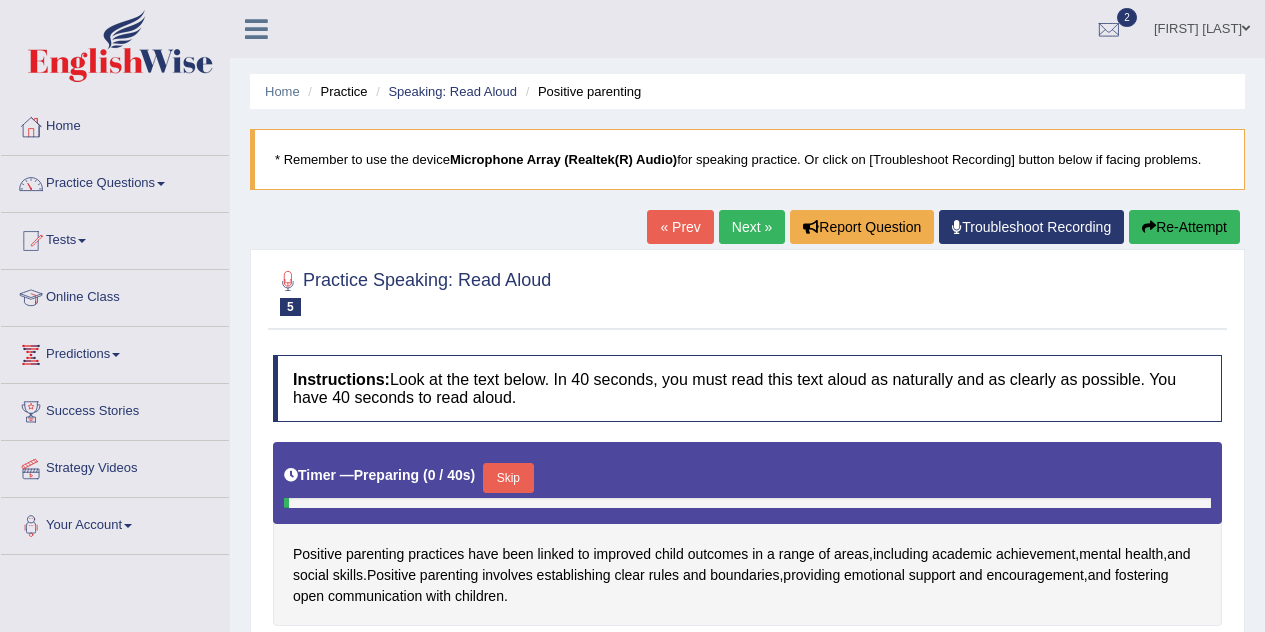 scroll, scrollTop: 194, scrollLeft: 0, axis: vertical 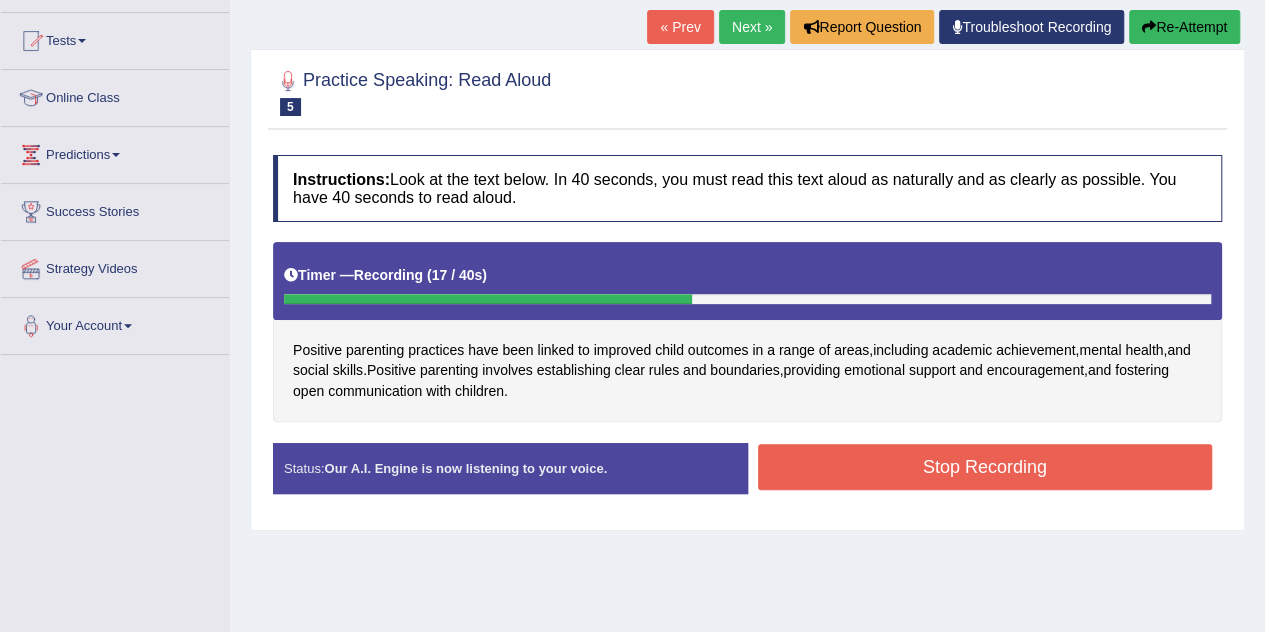 click on "Stop Recording" at bounding box center (985, 467) 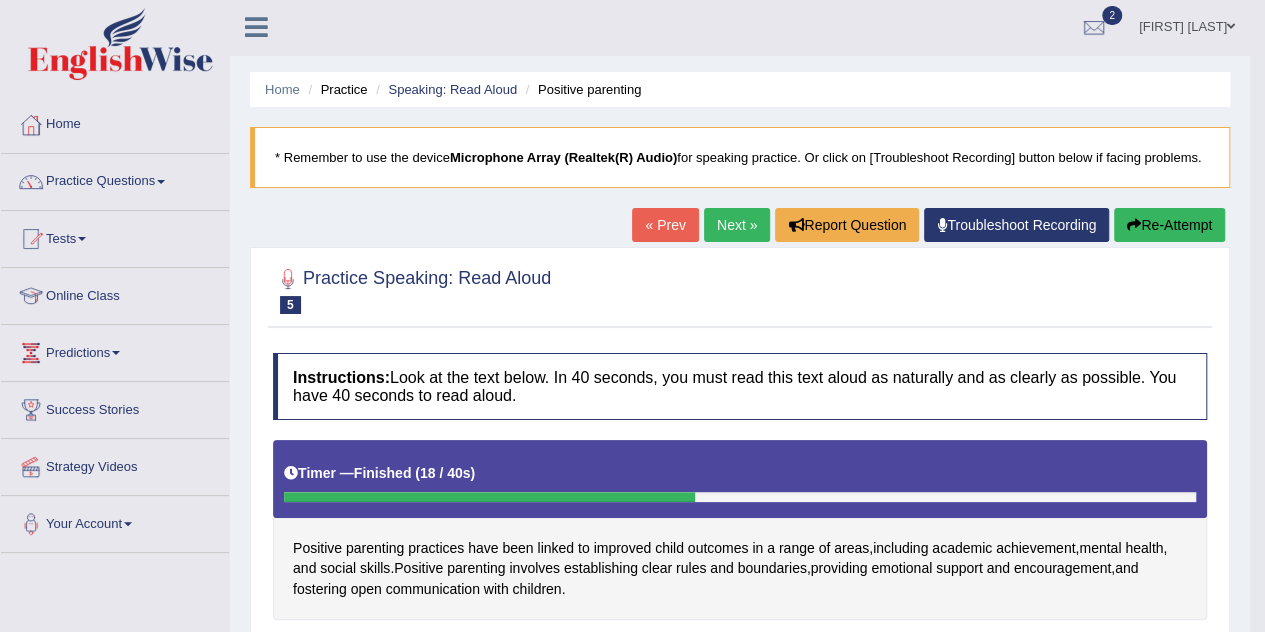 scroll, scrollTop: 0, scrollLeft: 0, axis: both 